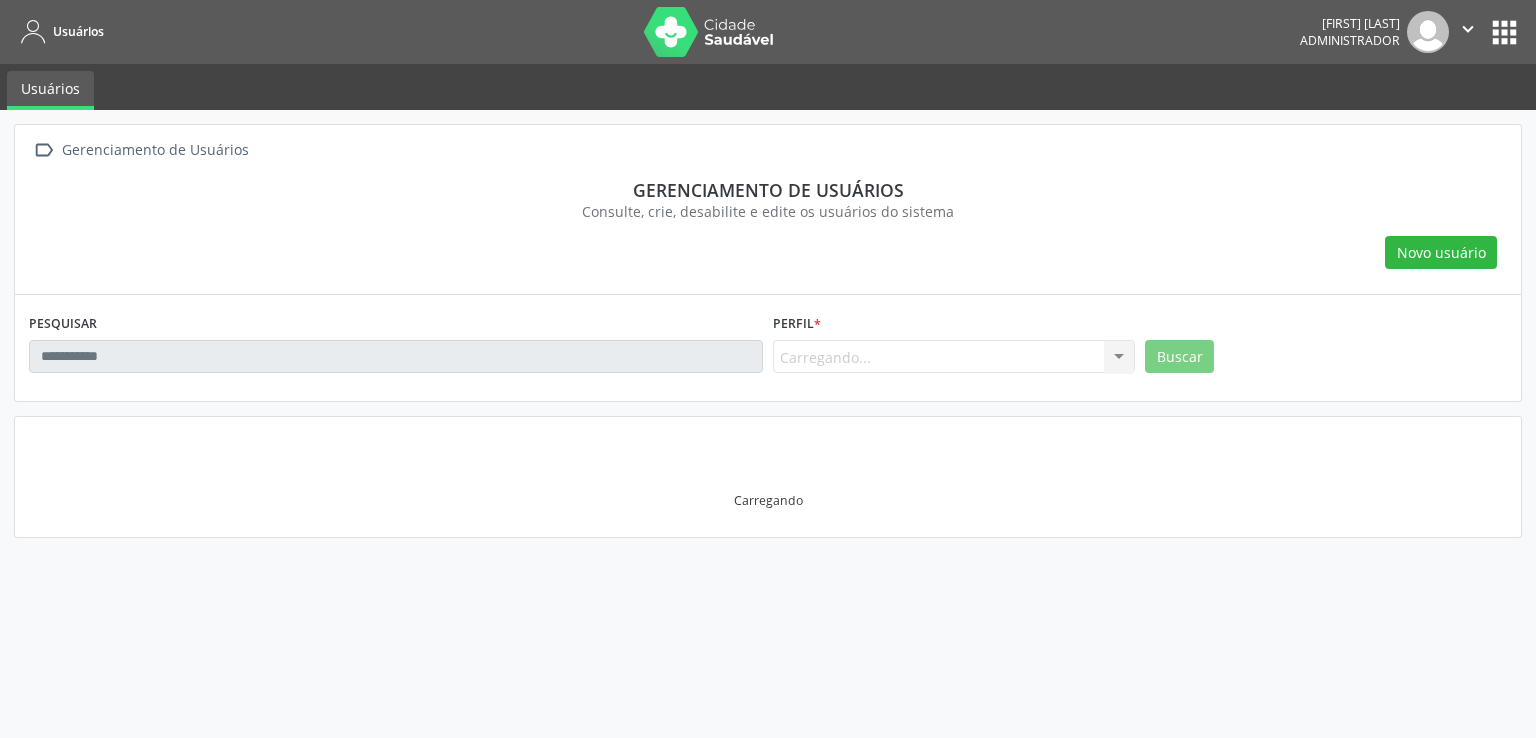 scroll, scrollTop: 0, scrollLeft: 0, axis: both 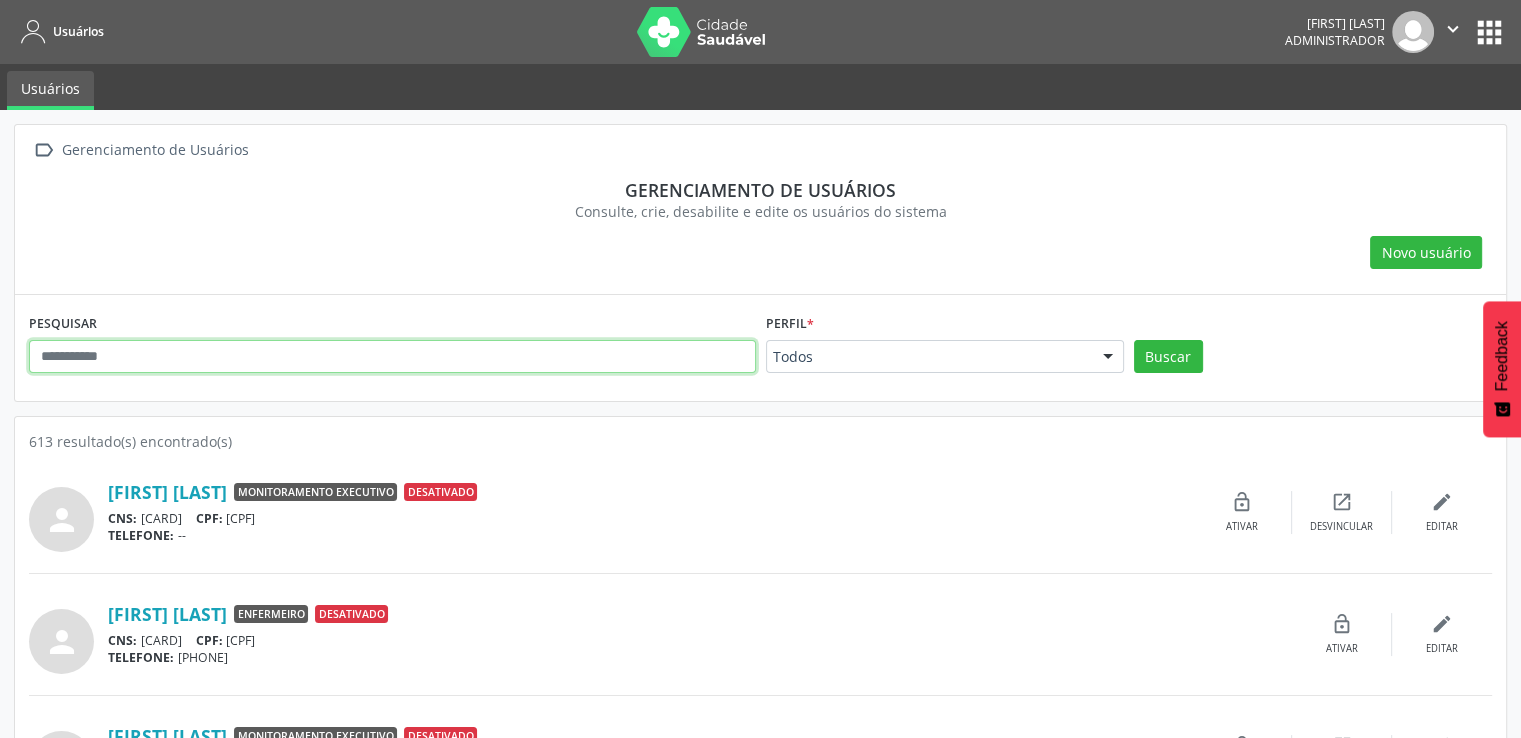 click at bounding box center (392, 357) 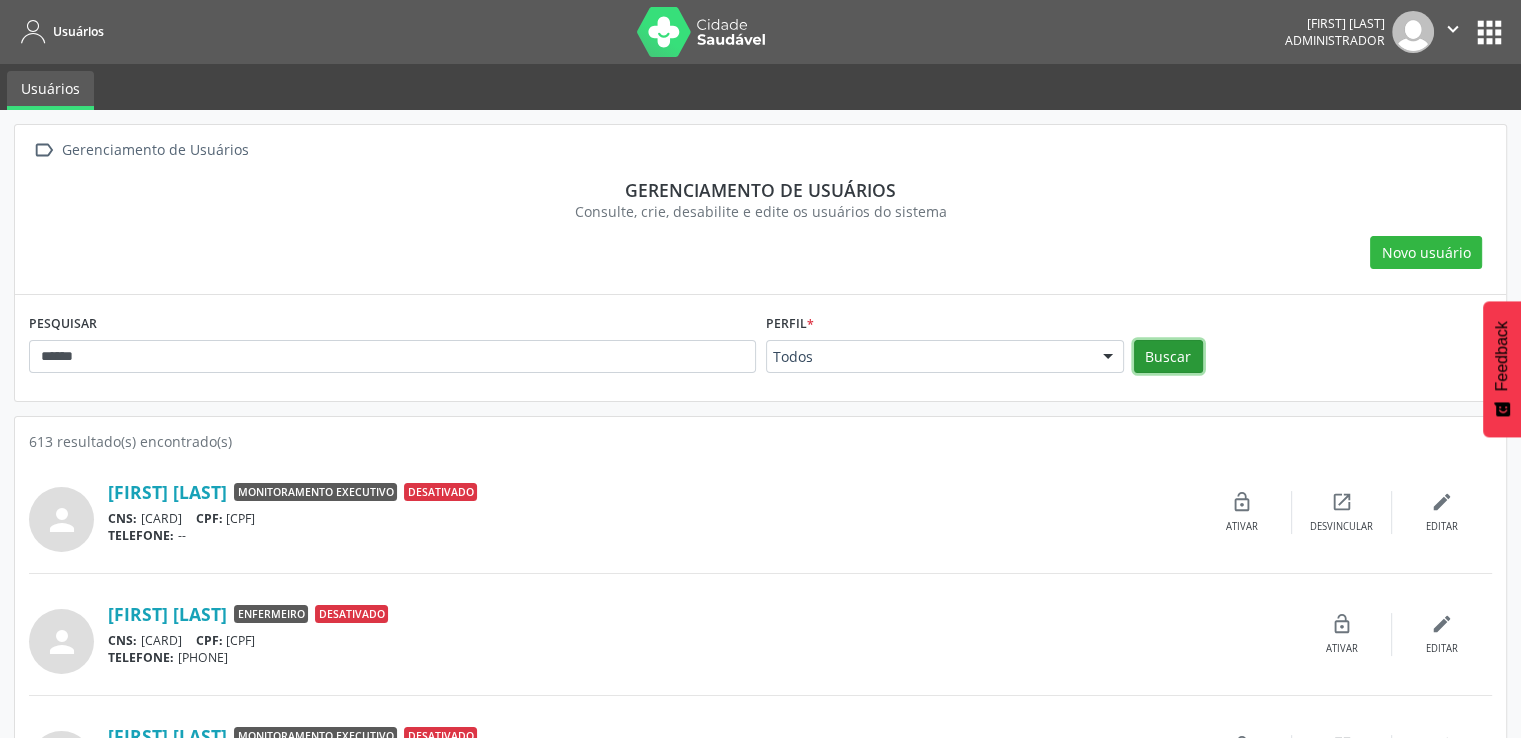 click on "Buscar" at bounding box center (1168, 357) 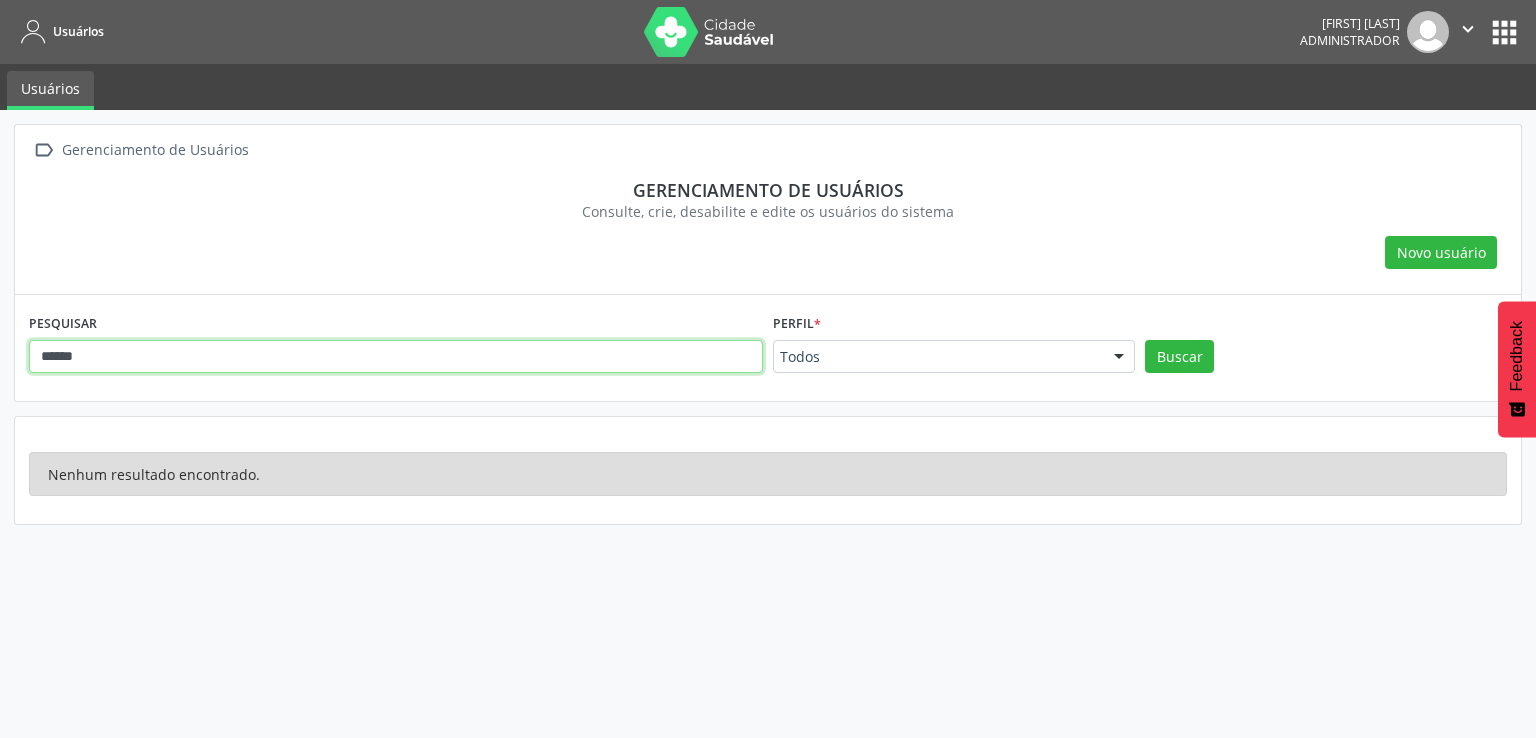 click on "*****" at bounding box center (396, 357) 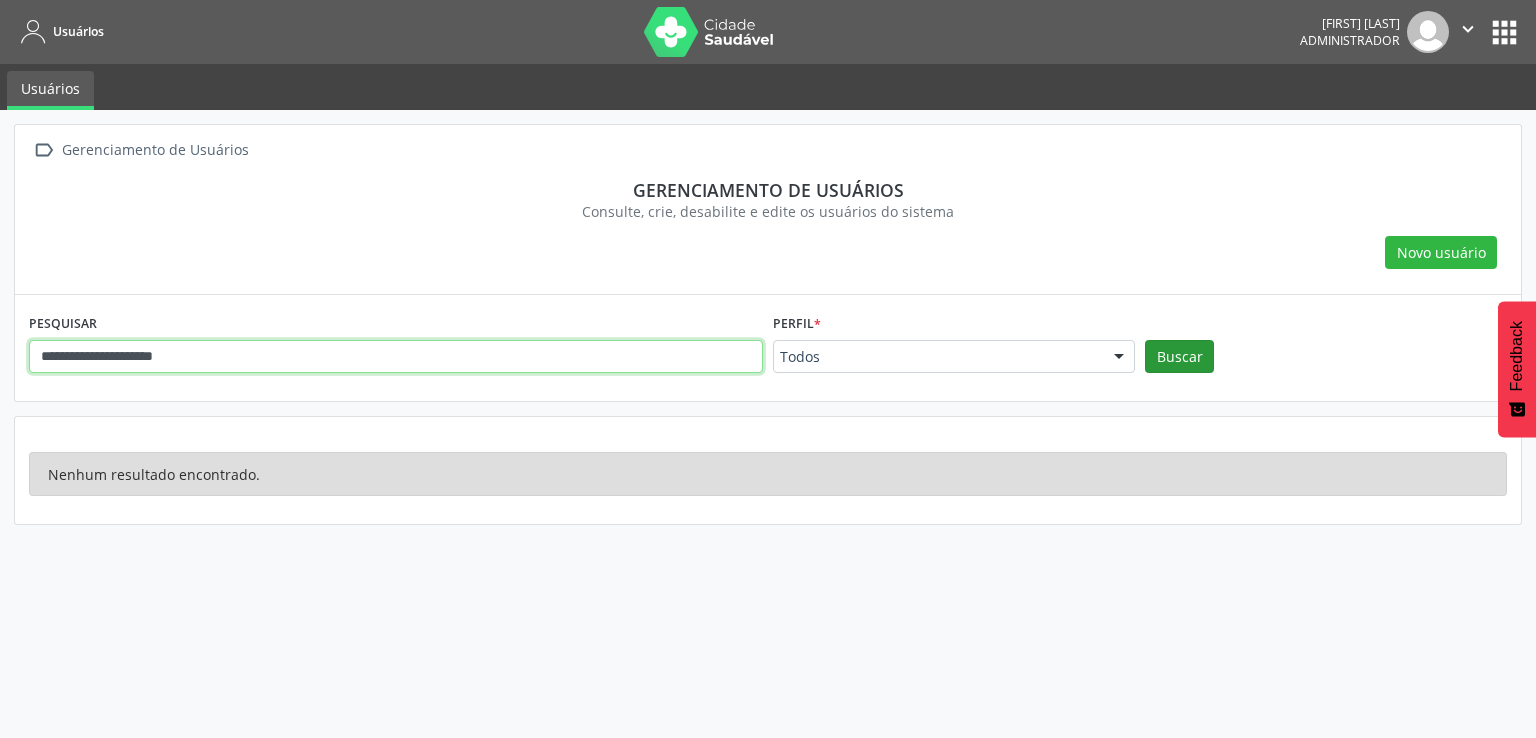 type on "**********" 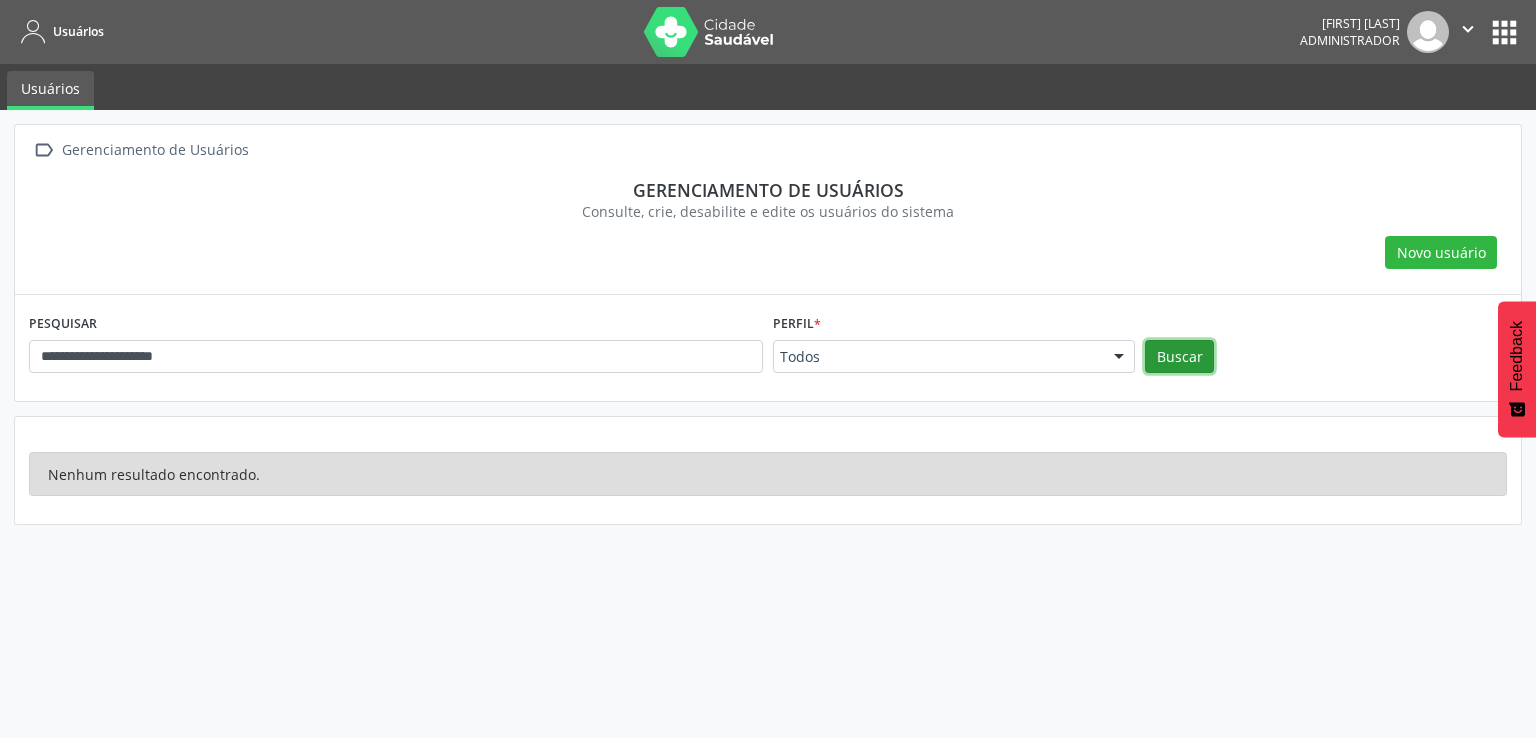 click on "Buscar" at bounding box center [1179, 357] 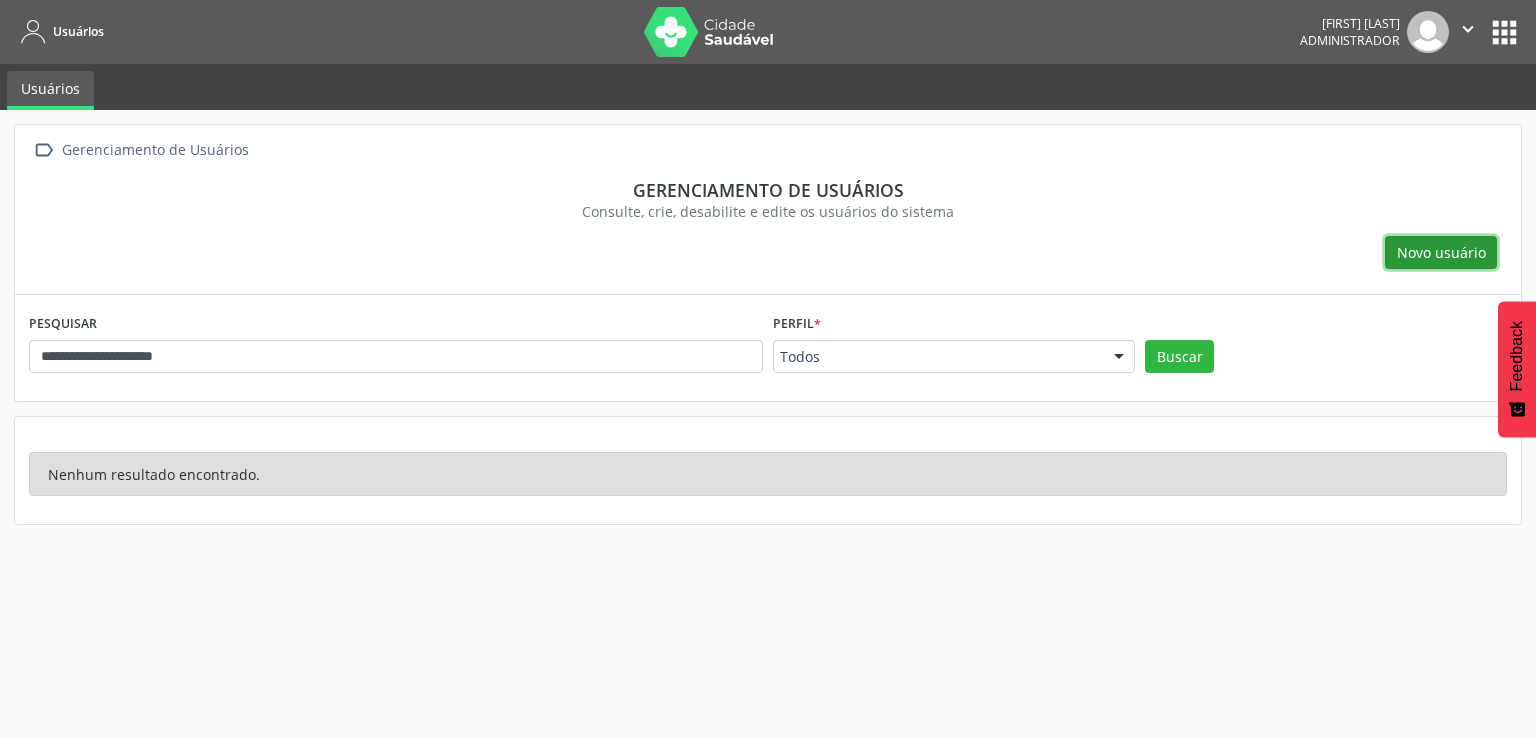 click on "Novo usuário" at bounding box center [1441, 252] 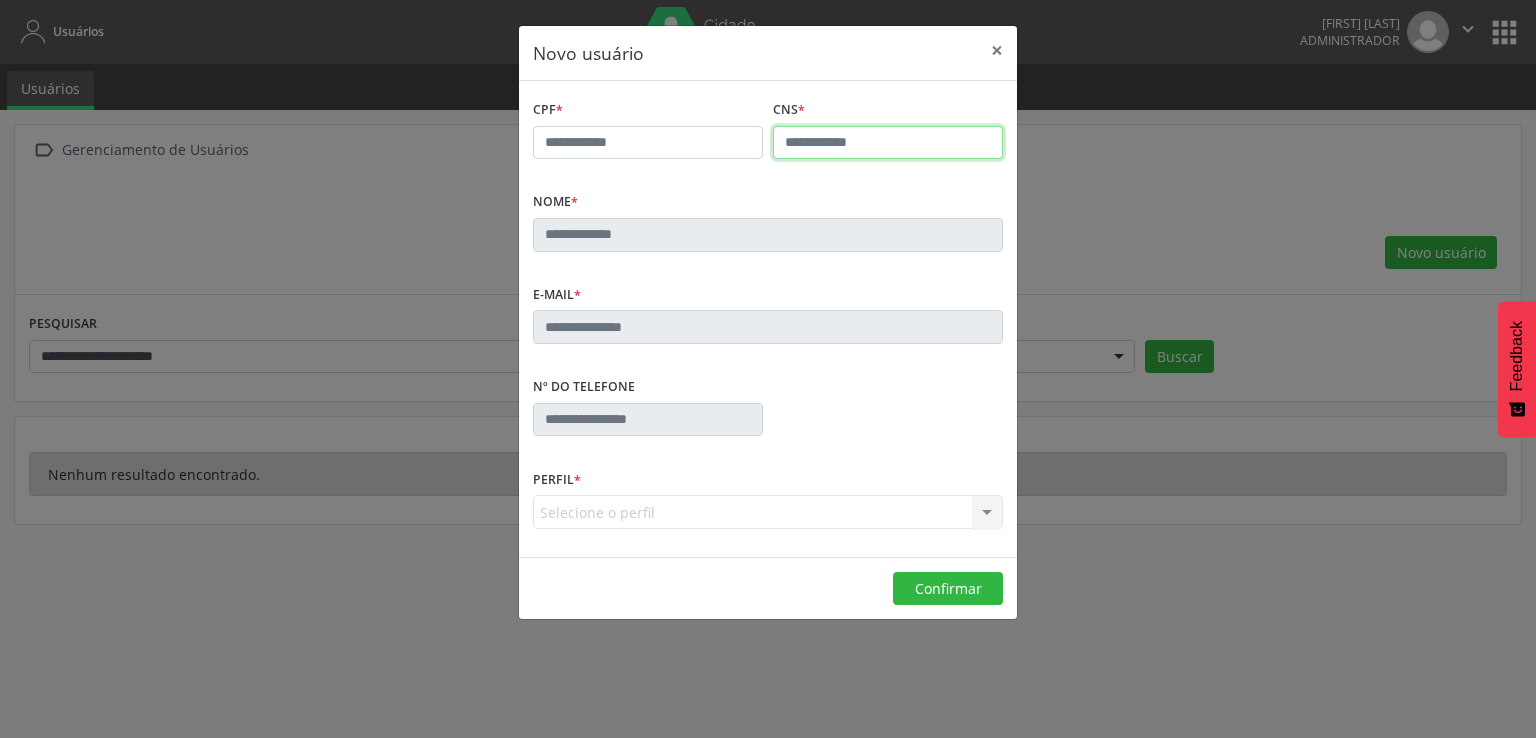 click at bounding box center [888, 143] 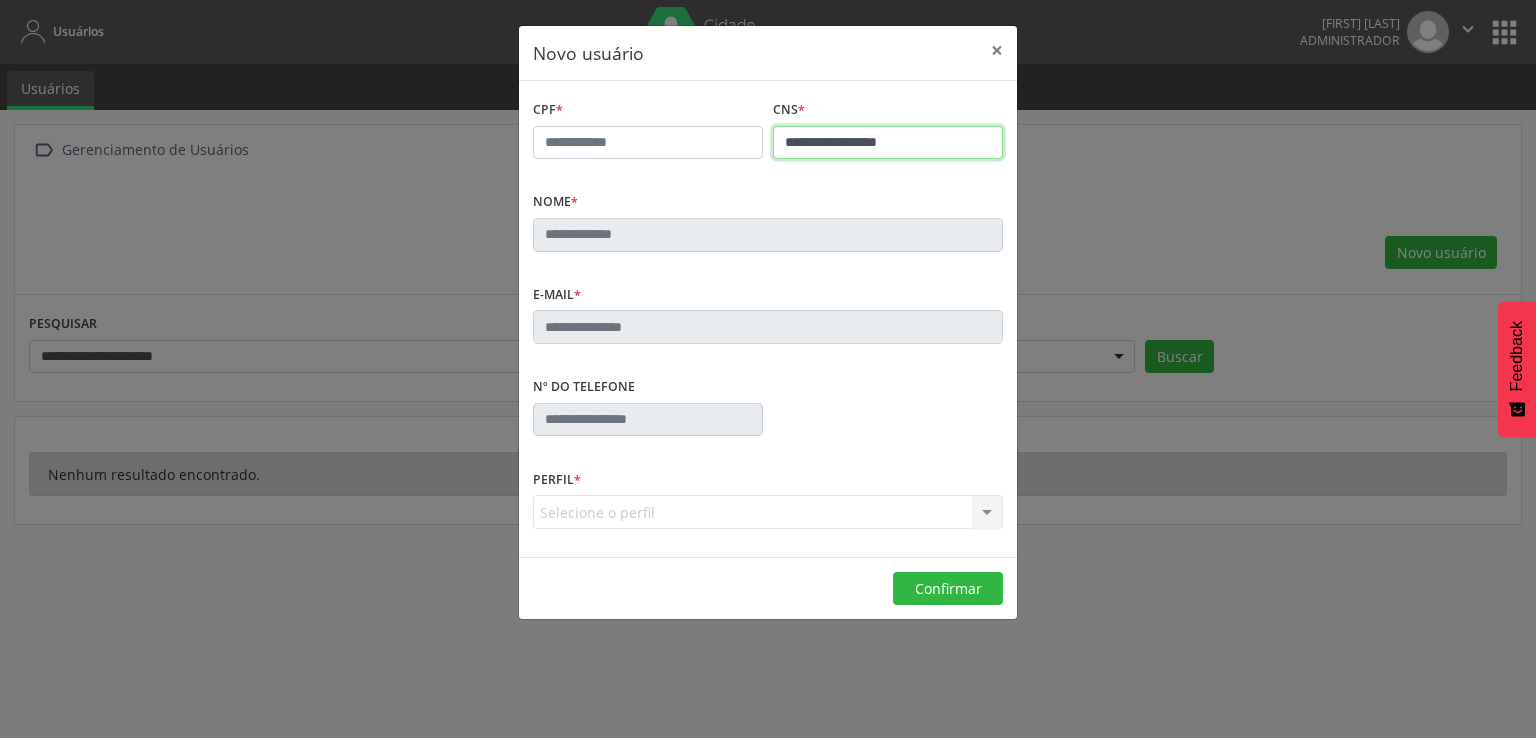type on "**********" 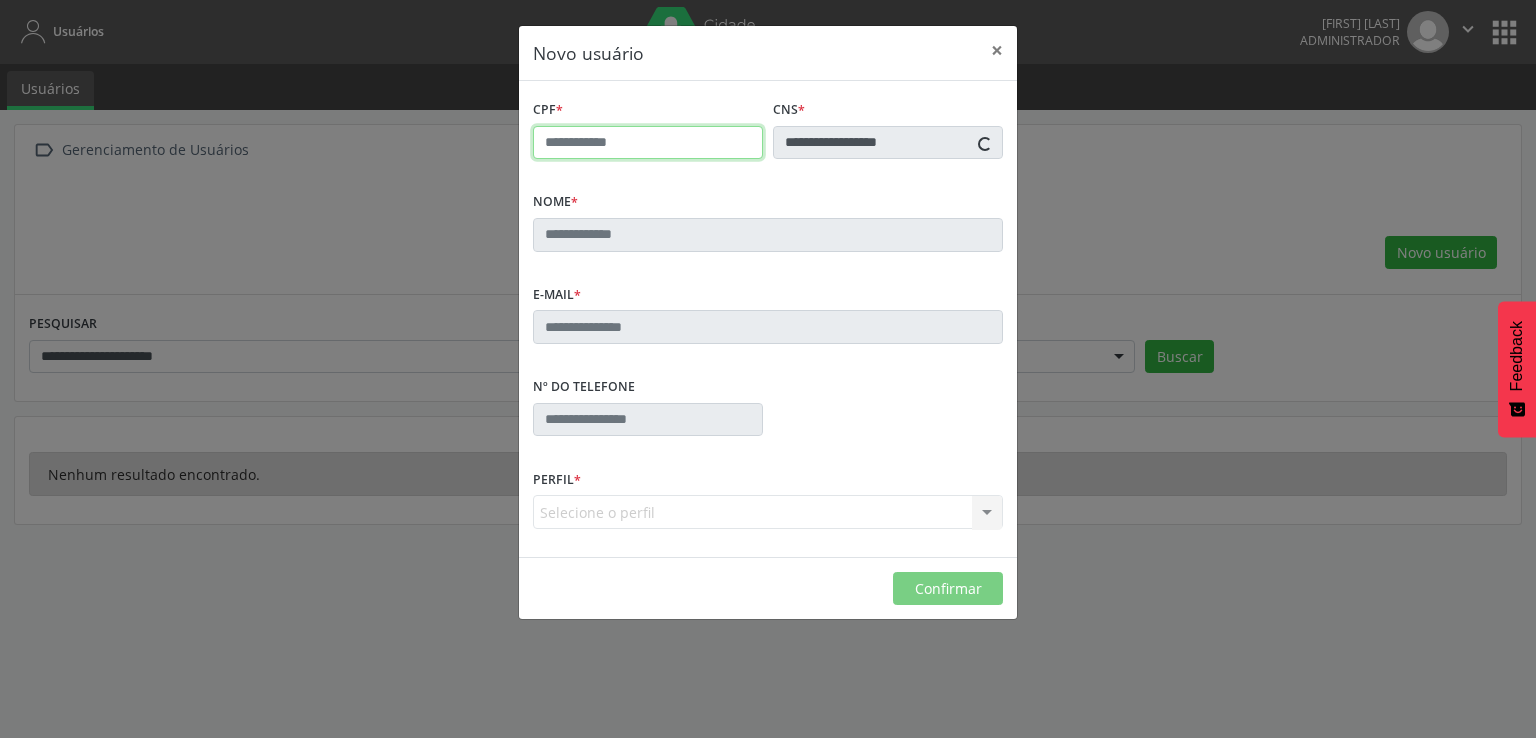click at bounding box center [648, 143] 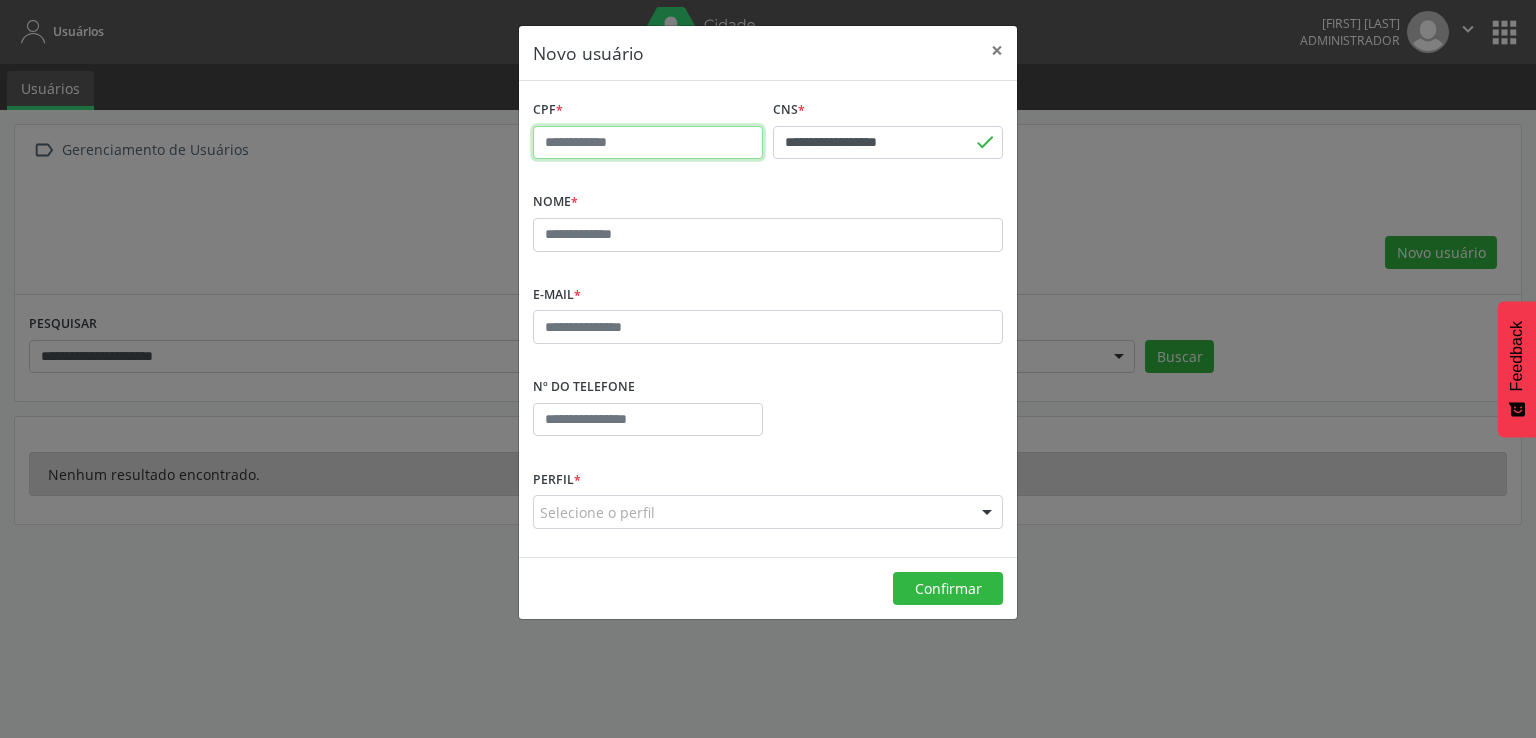 paste on "**********" 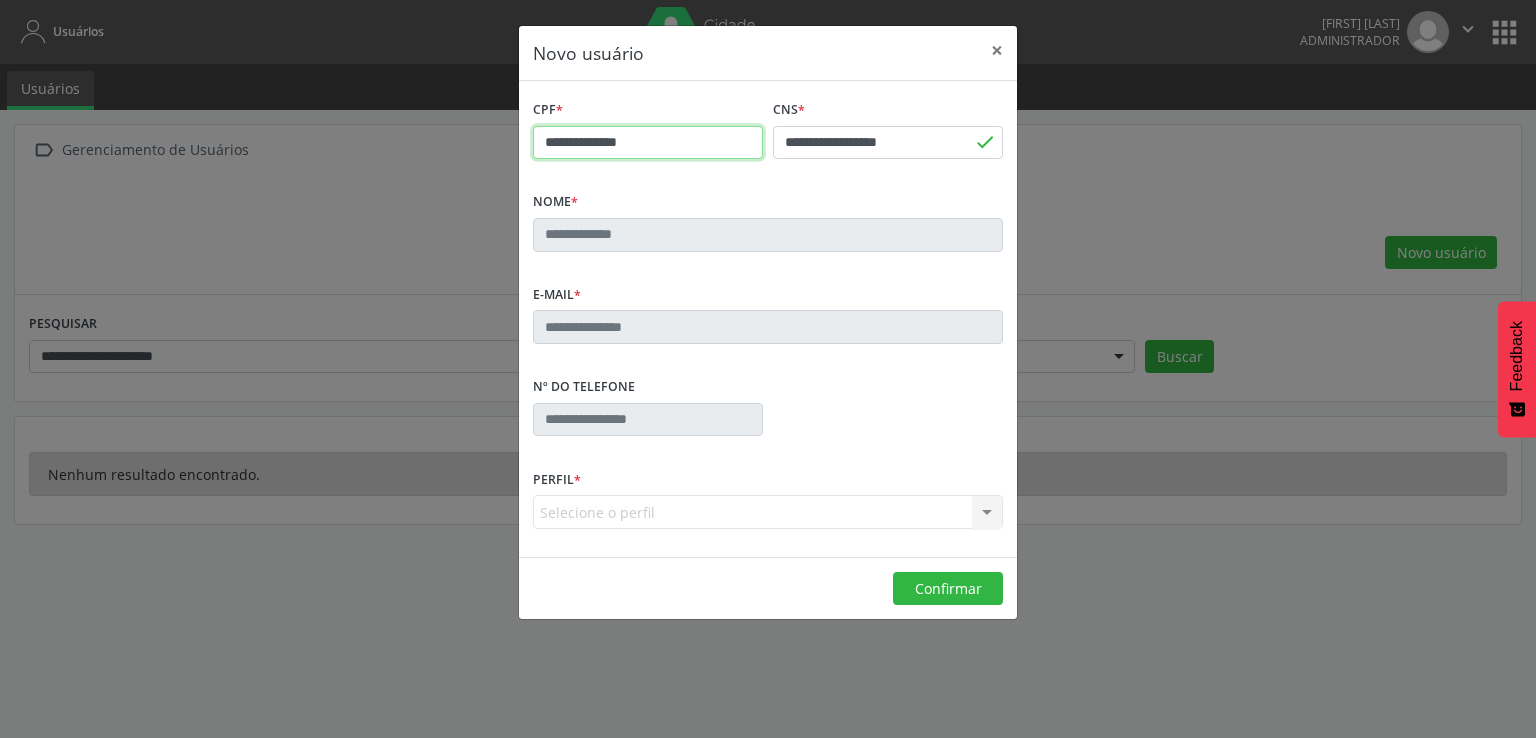 type on "**********" 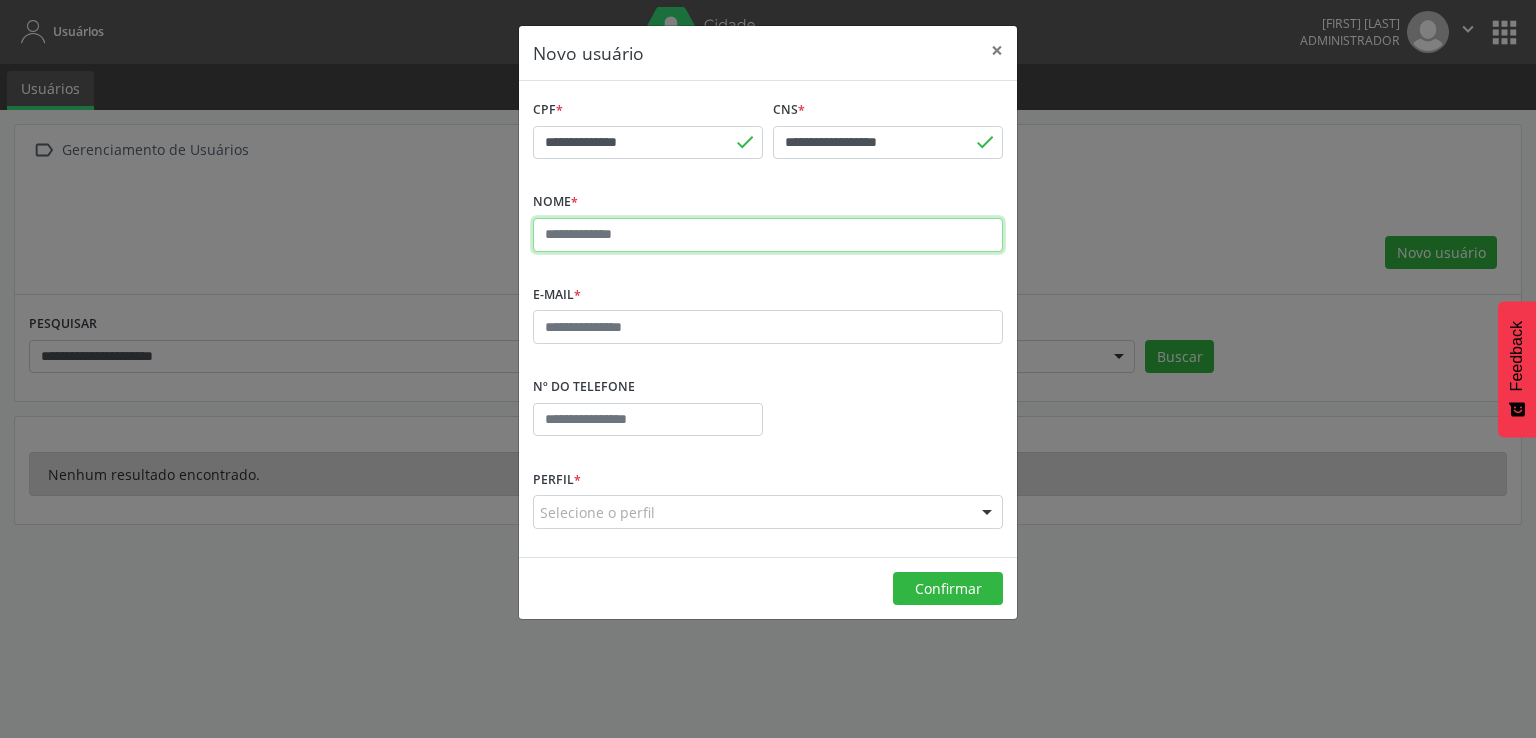 click at bounding box center [768, 235] 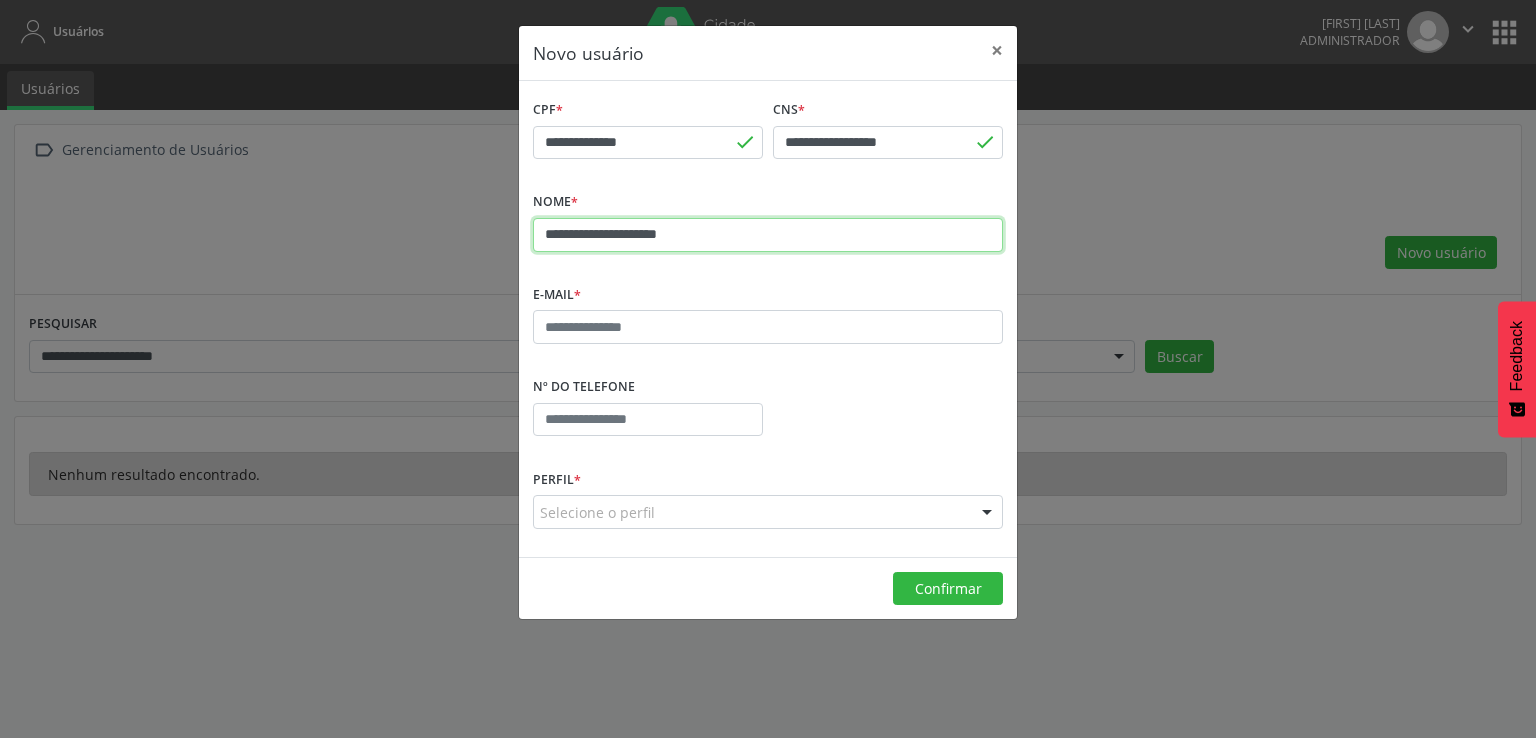 type on "**********" 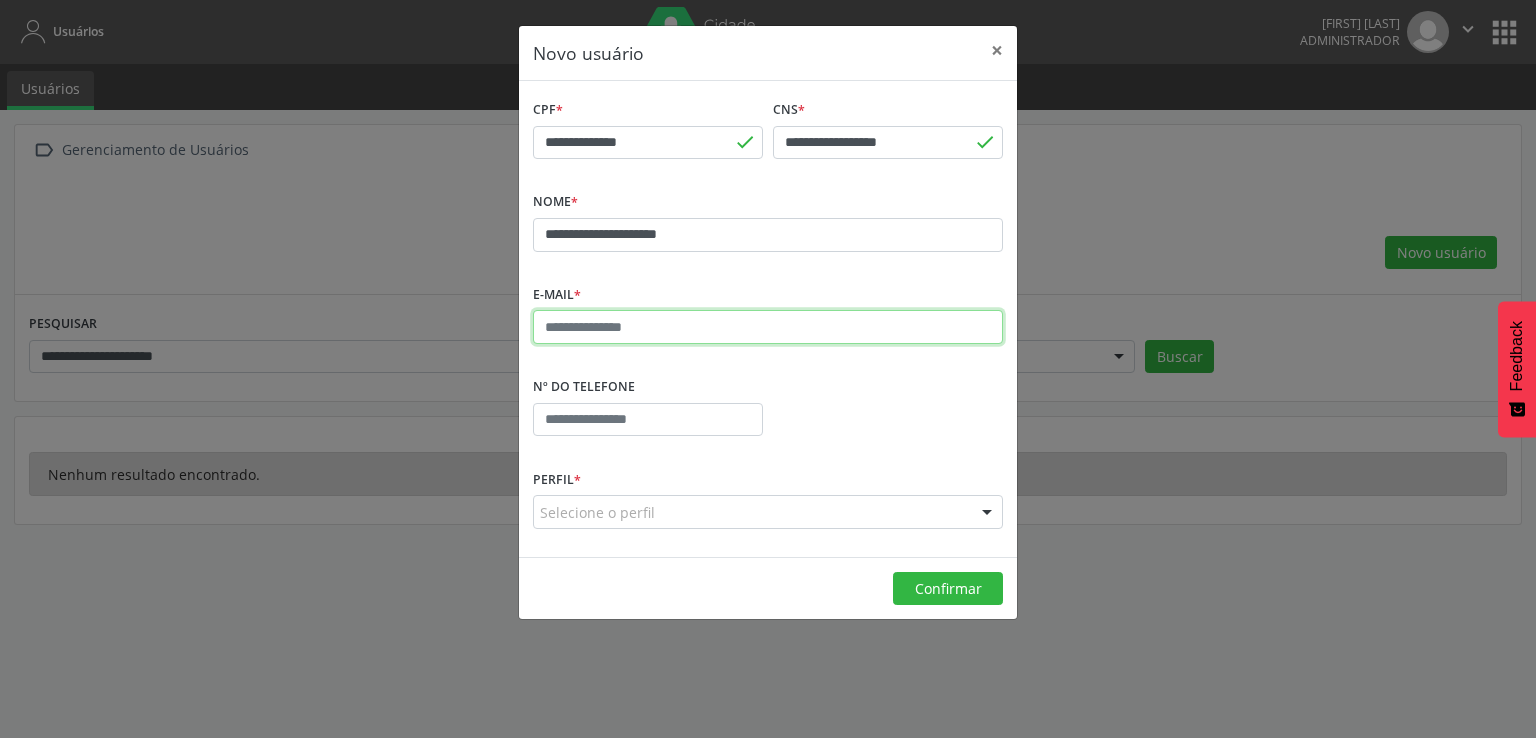 click at bounding box center (768, 327) 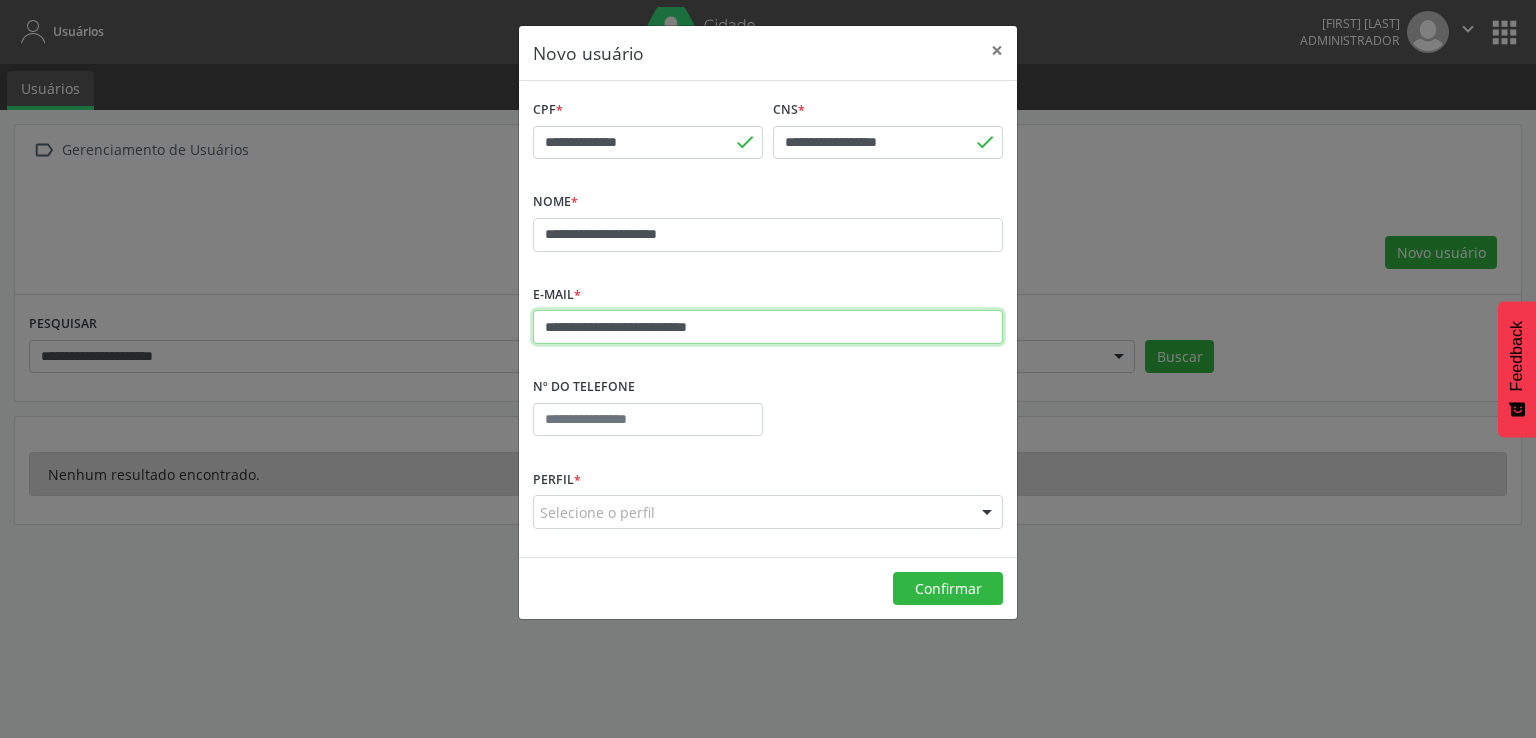 type on "**********" 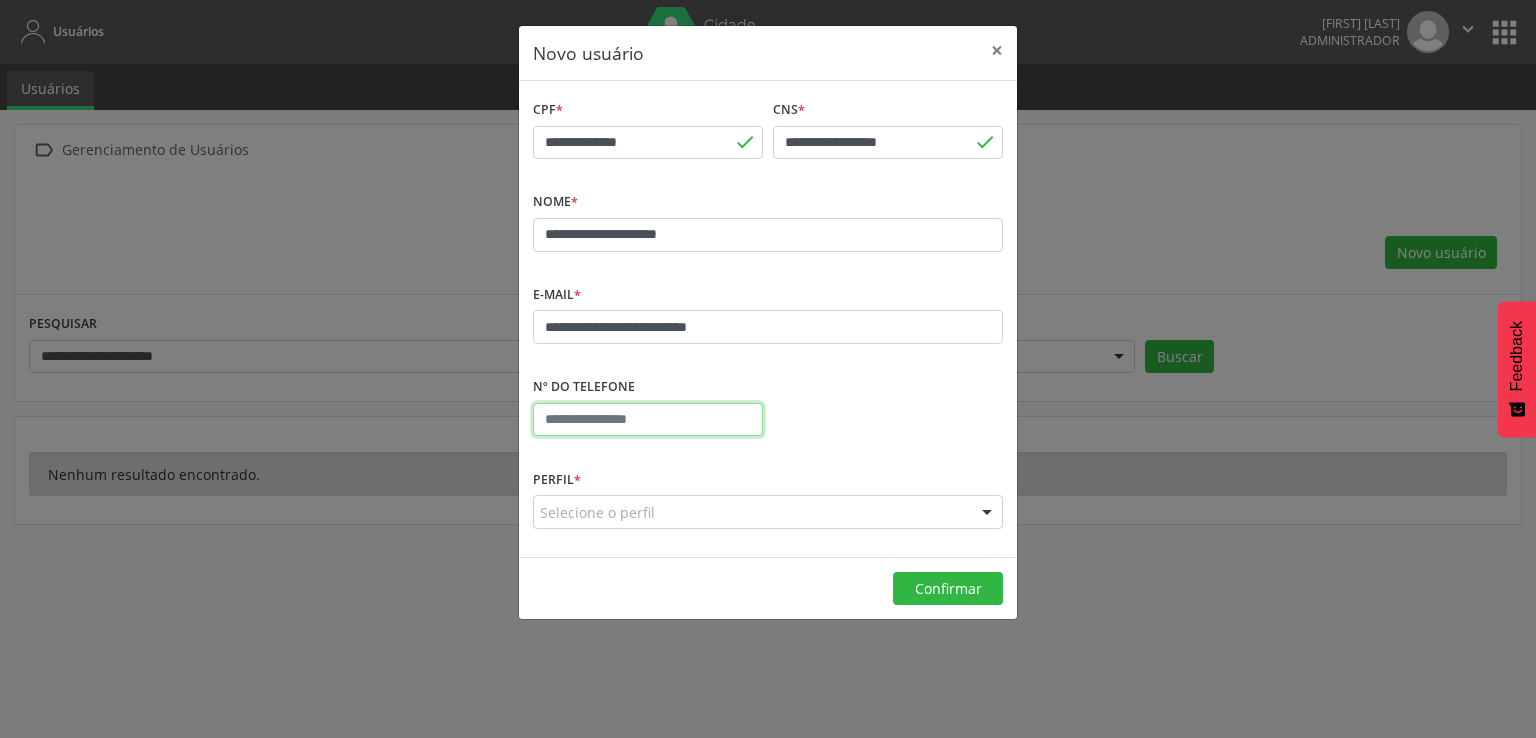 click at bounding box center [648, 420] 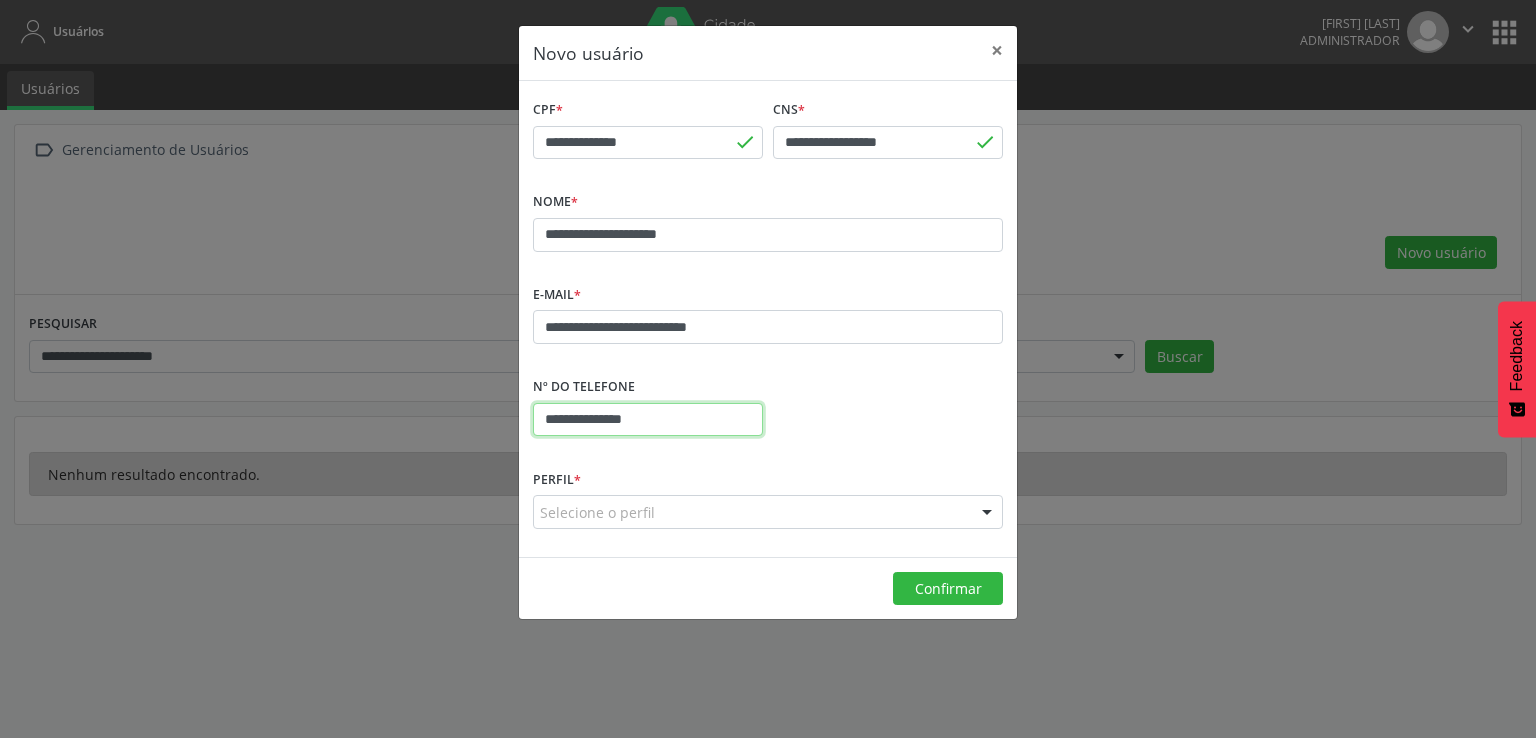 type on "**********" 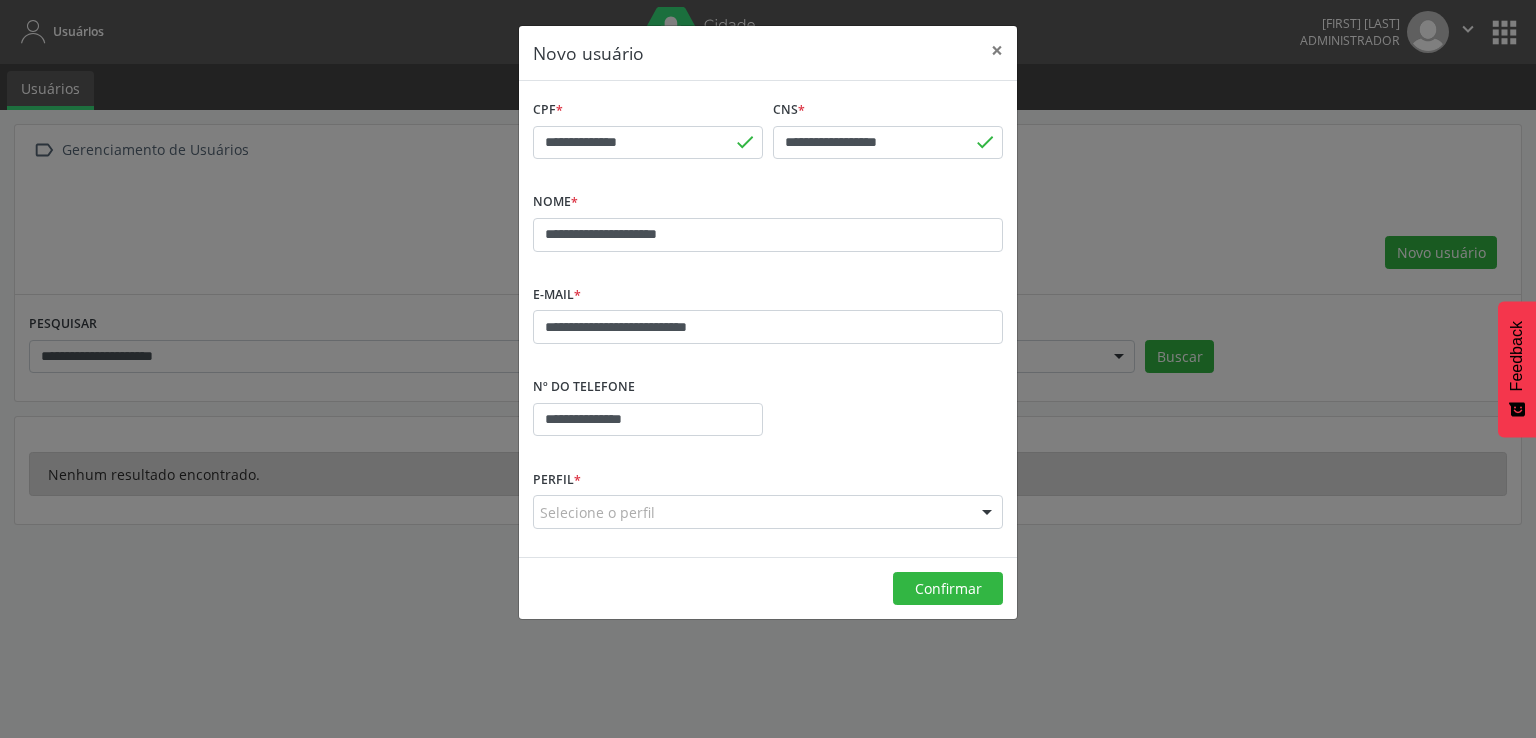 click on "Selecione o perfil" at bounding box center (768, 512) 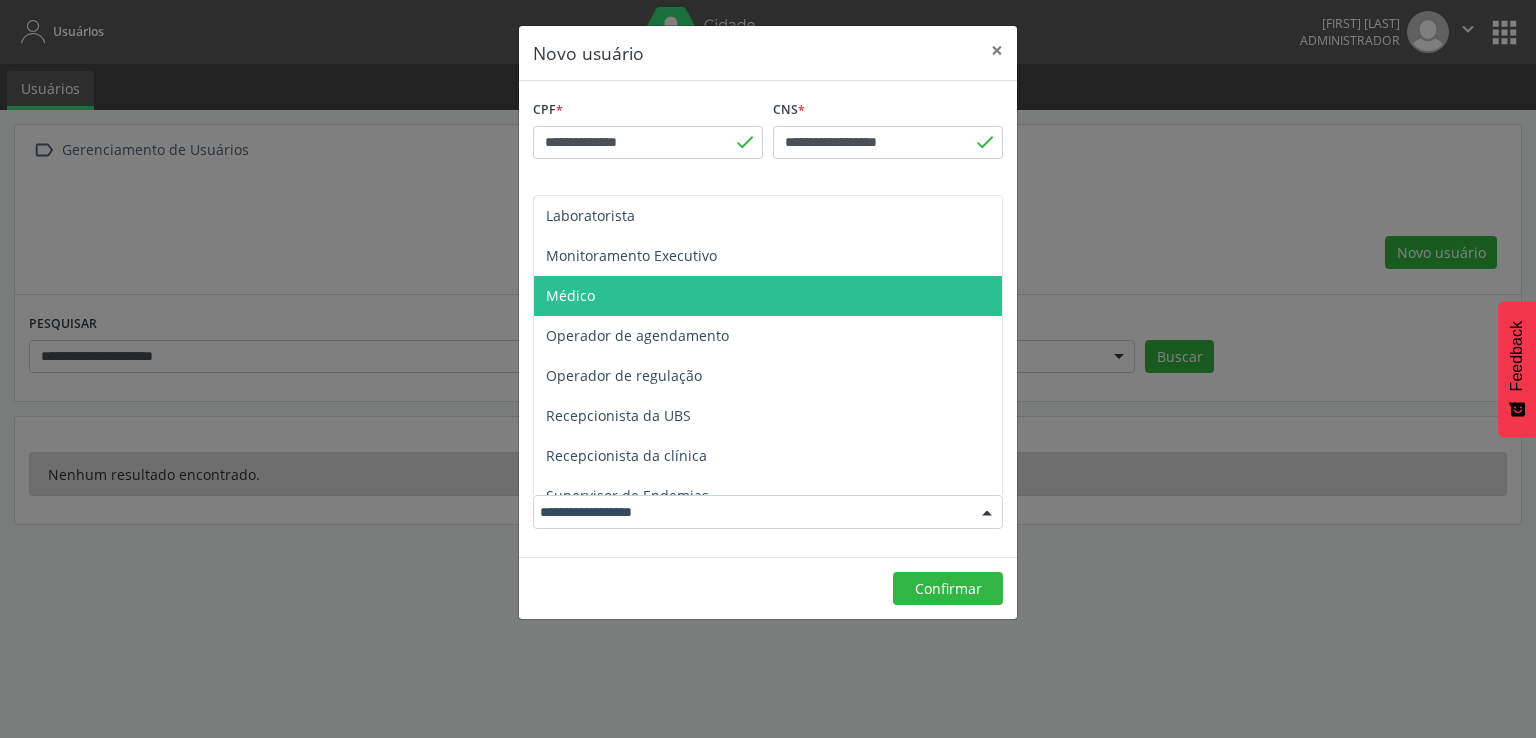 scroll, scrollTop: 460, scrollLeft: 0, axis: vertical 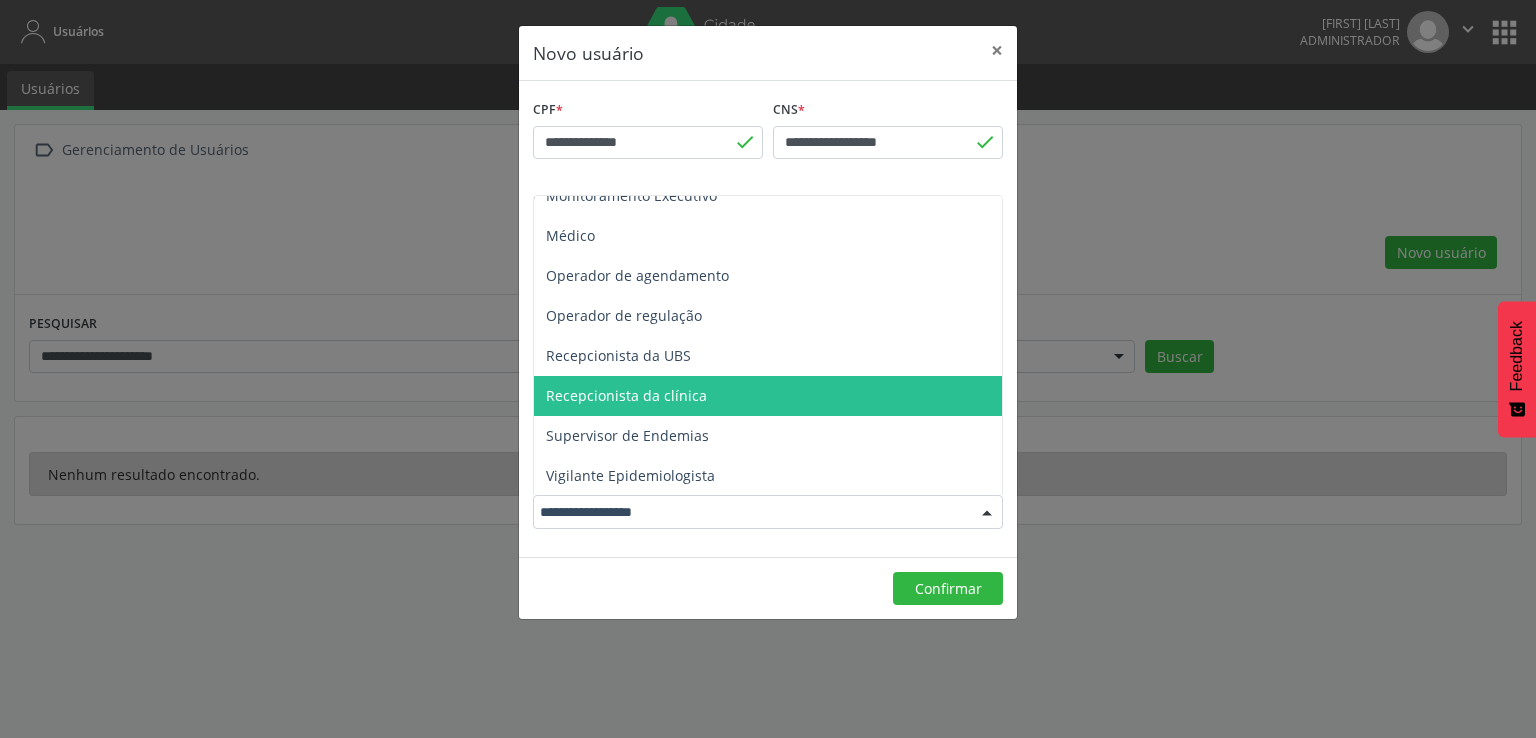 click on "Recepcionista da clínica" at bounding box center [768, 396] 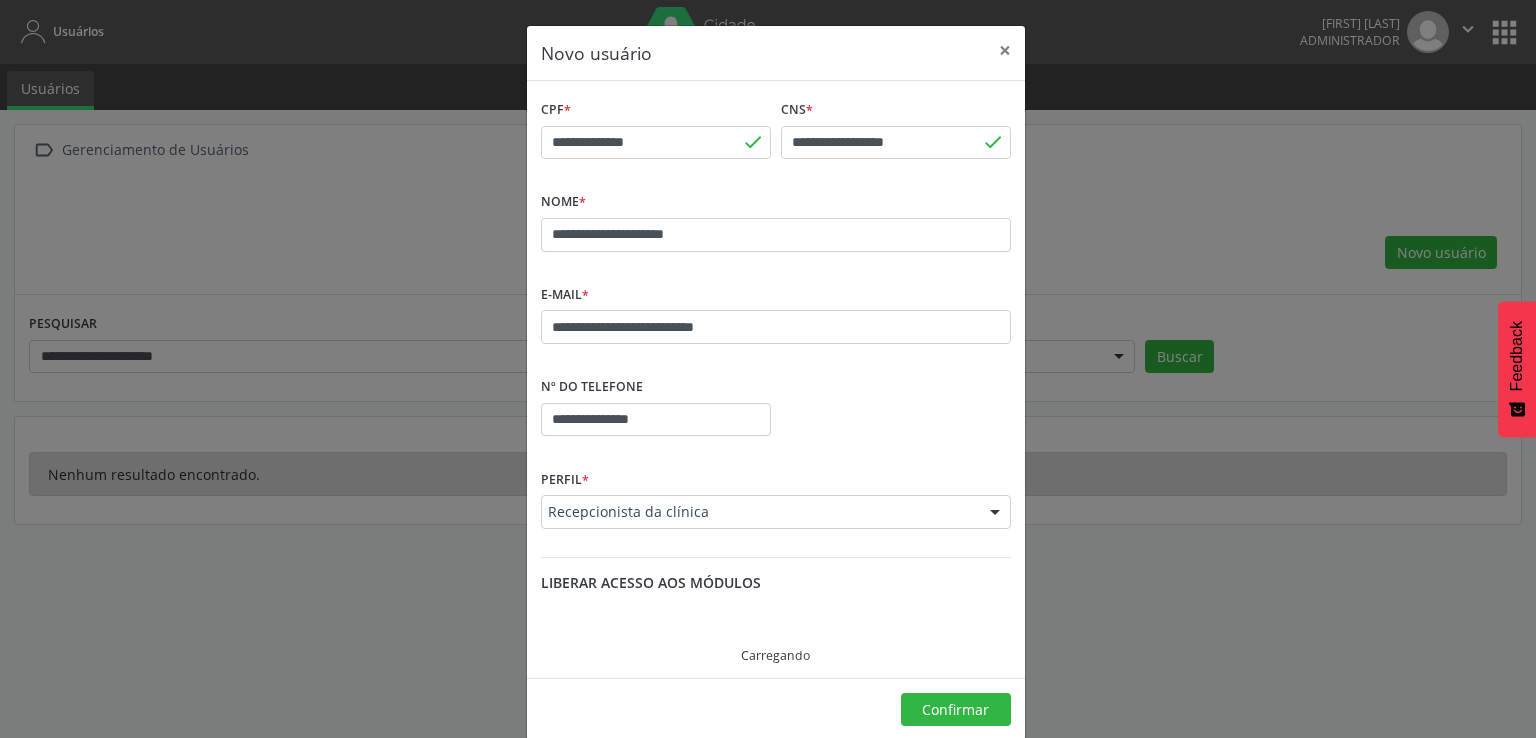 click on "Recepcionista da clínica" at bounding box center (776, 396) 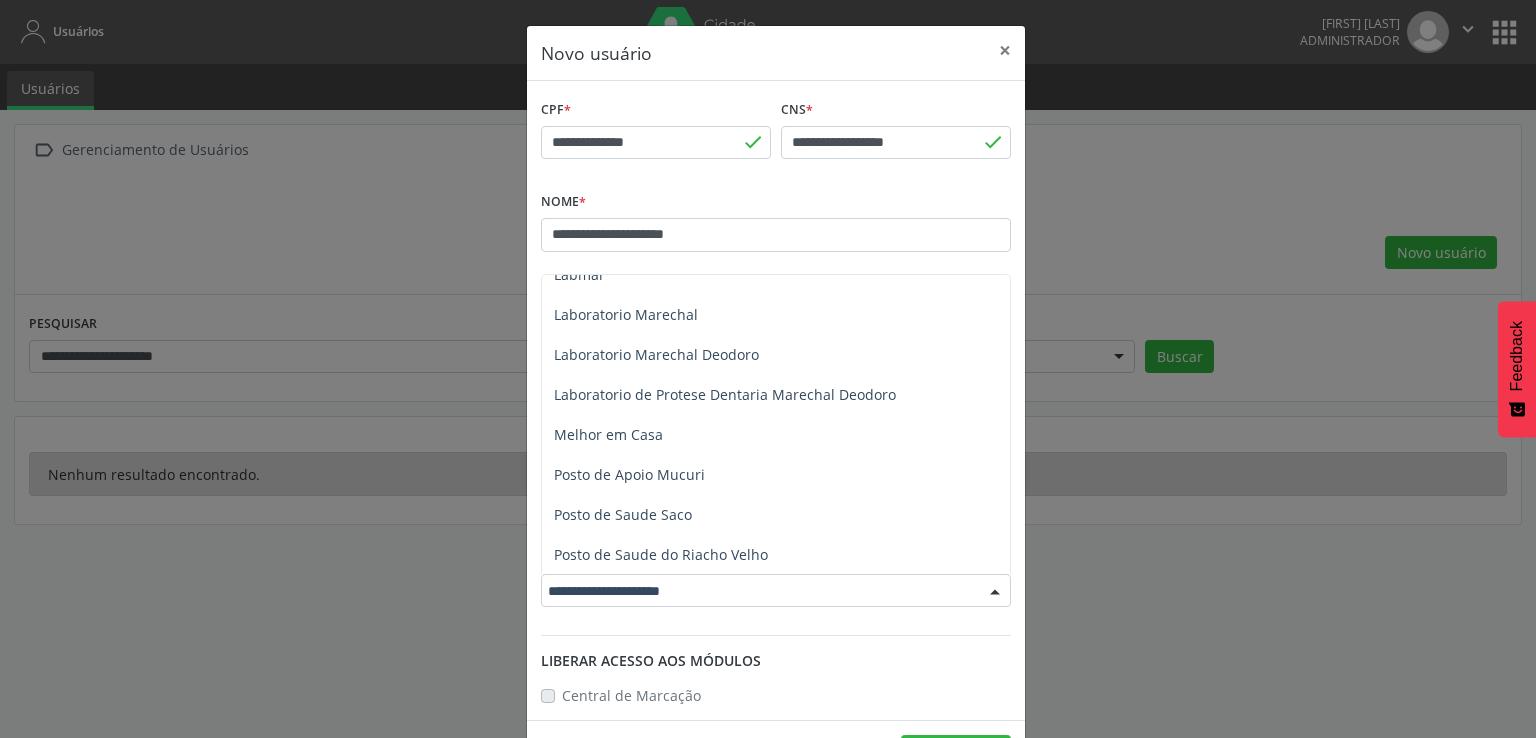 scroll, scrollTop: 800, scrollLeft: 0, axis: vertical 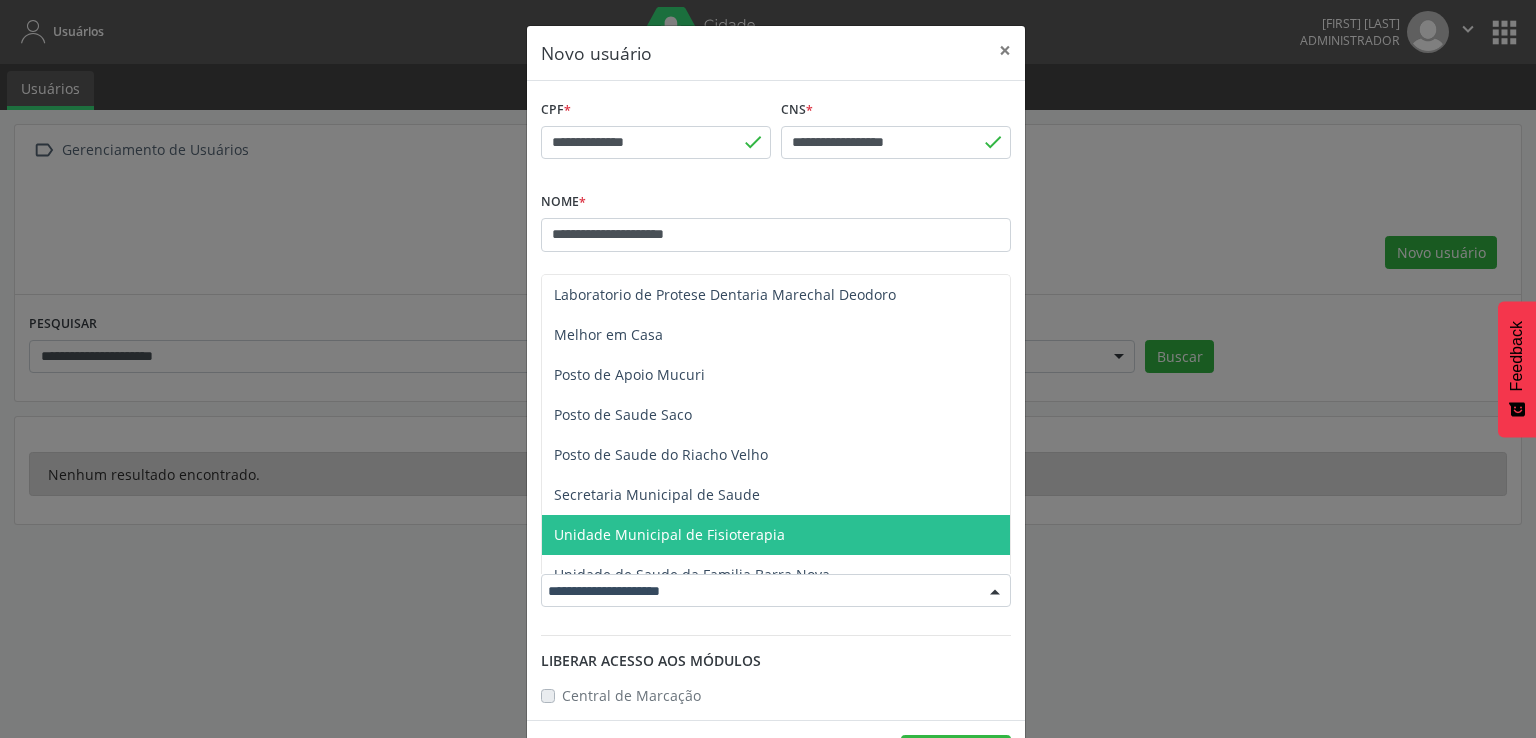 click on "Unidade Municipal de Fisioterapia" at bounding box center [776, 535] 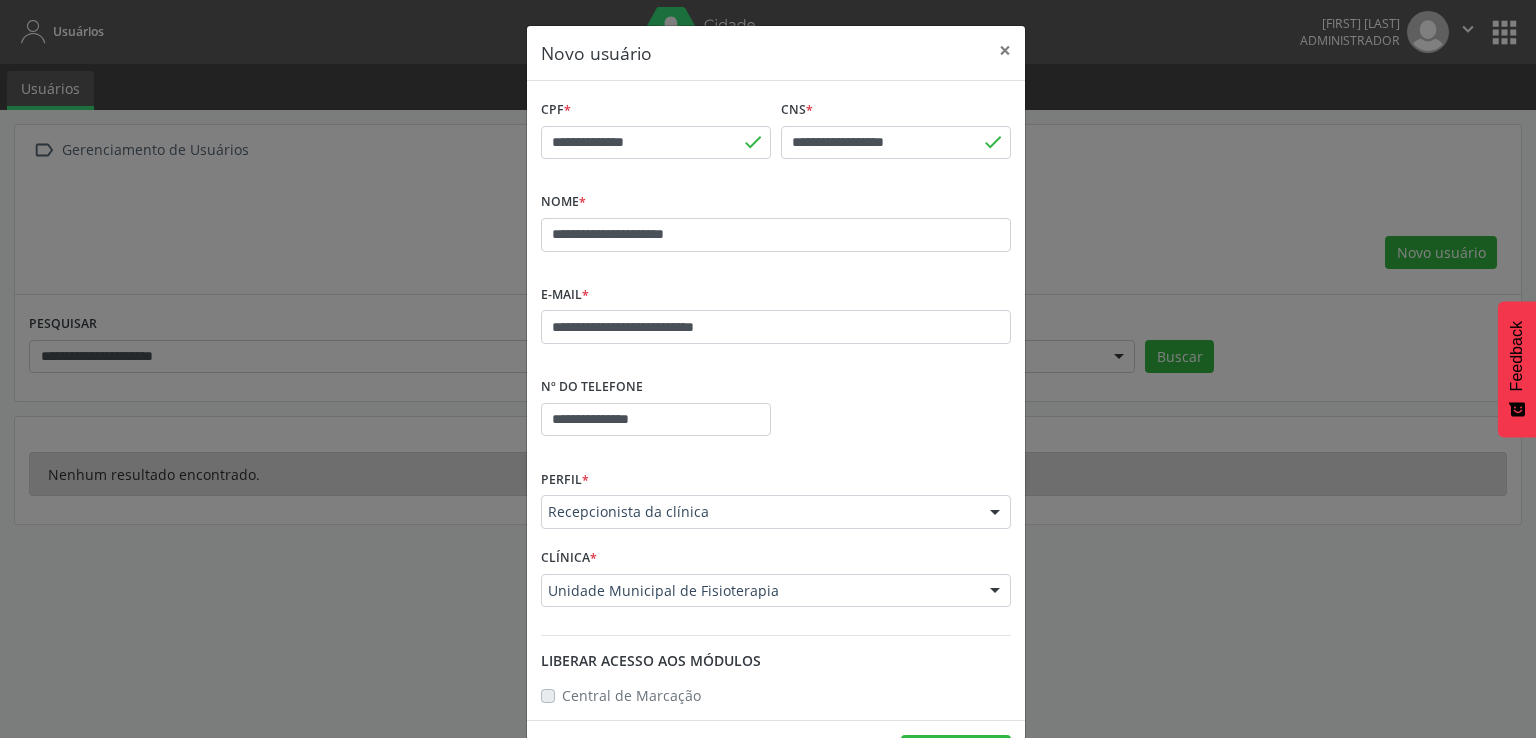 scroll, scrollTop: 68, scrollLeft: 0, axis: vertical 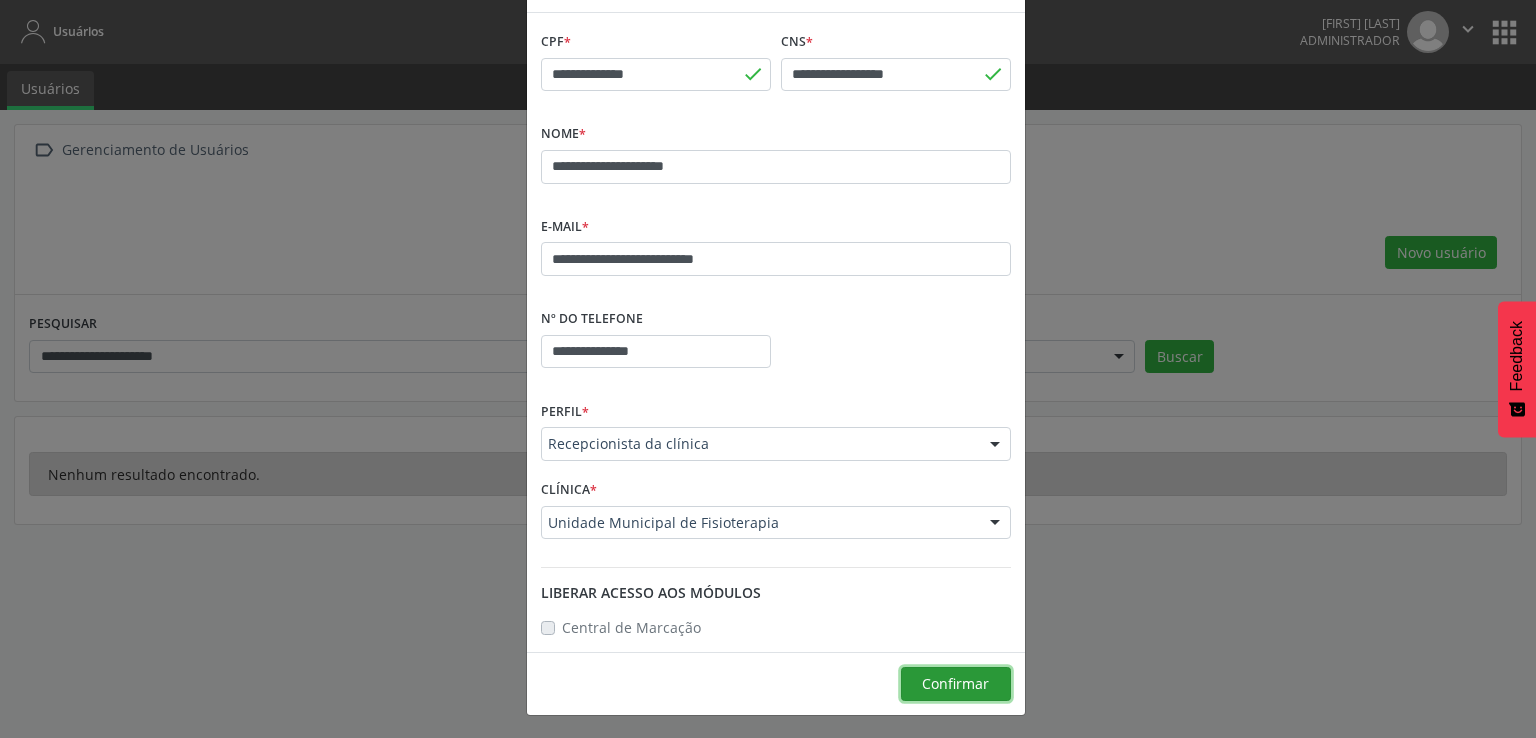click on "Confirmar" at bounding box center (955, 683) 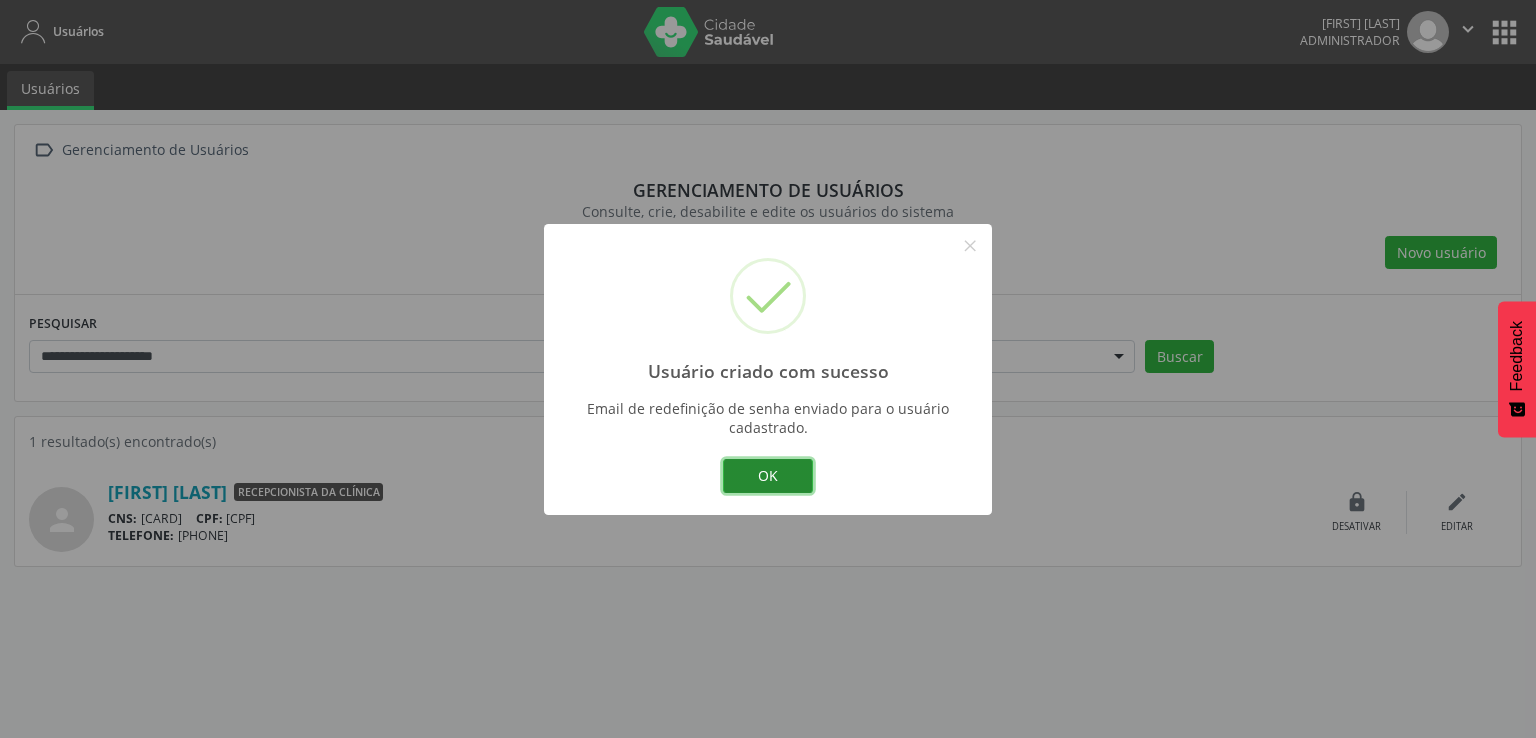 click on "OK" at bounding box center (768, 476) 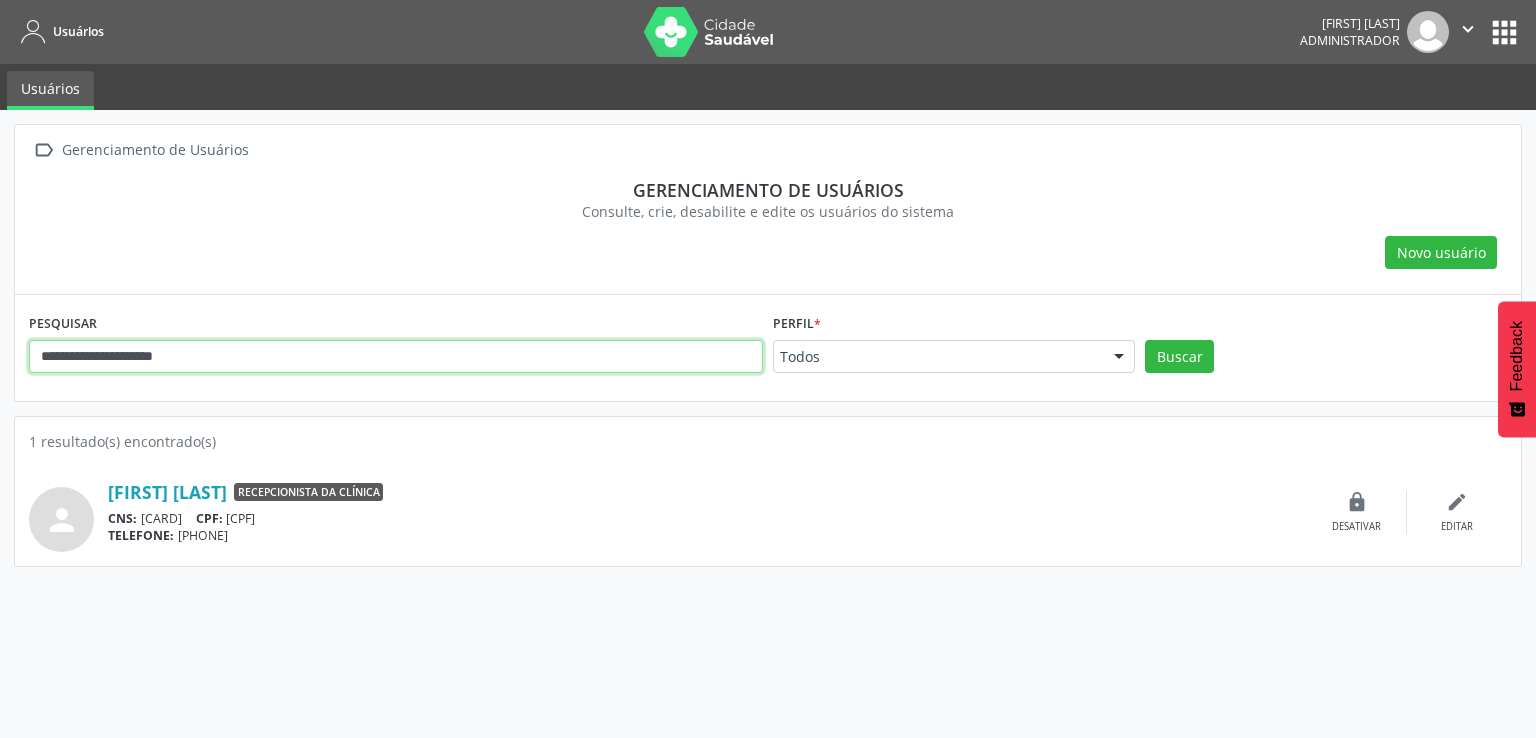 drag, startPoint x: 596, startPoint y: 347, endPoint x: 0, endPoint y: 354, distance: 596.0411 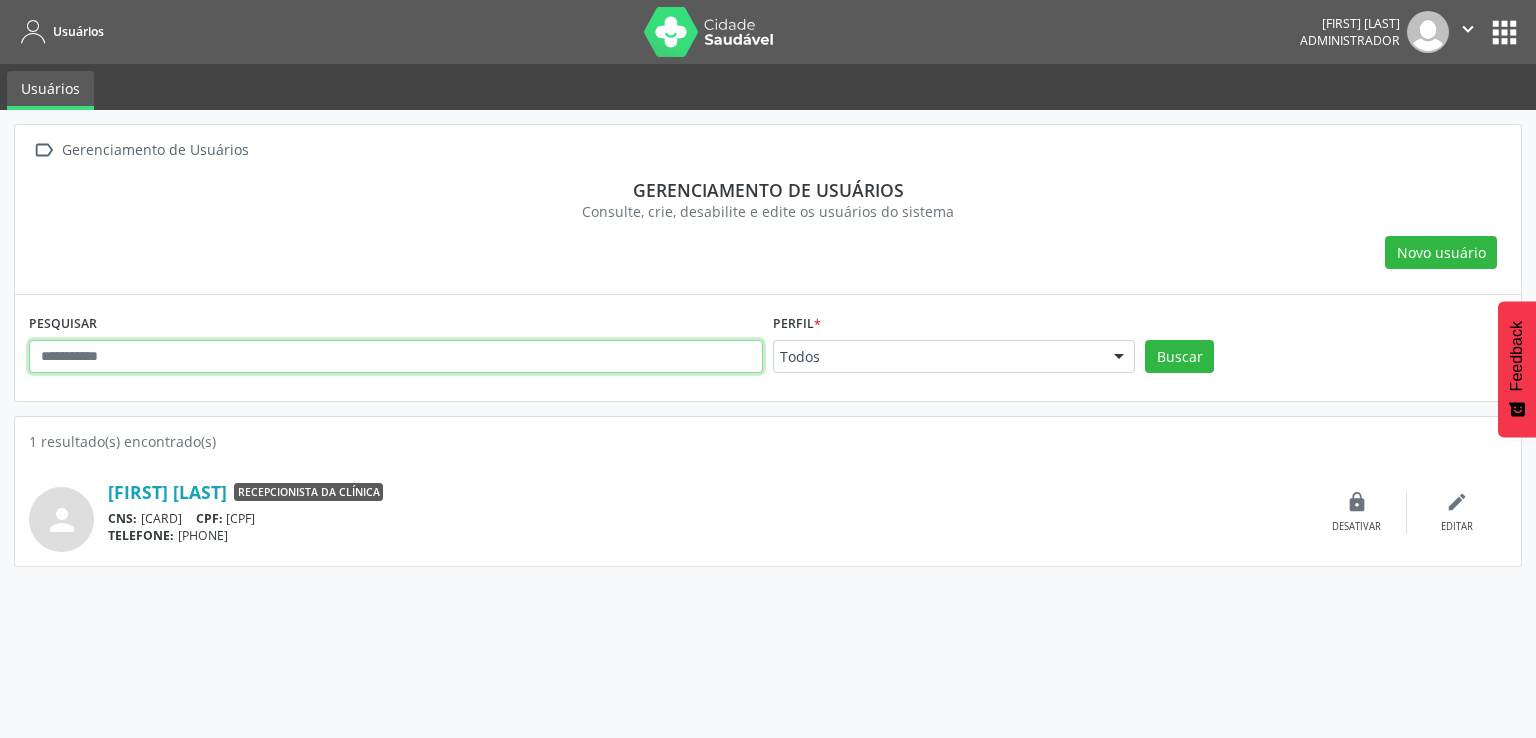 paste on "**********" 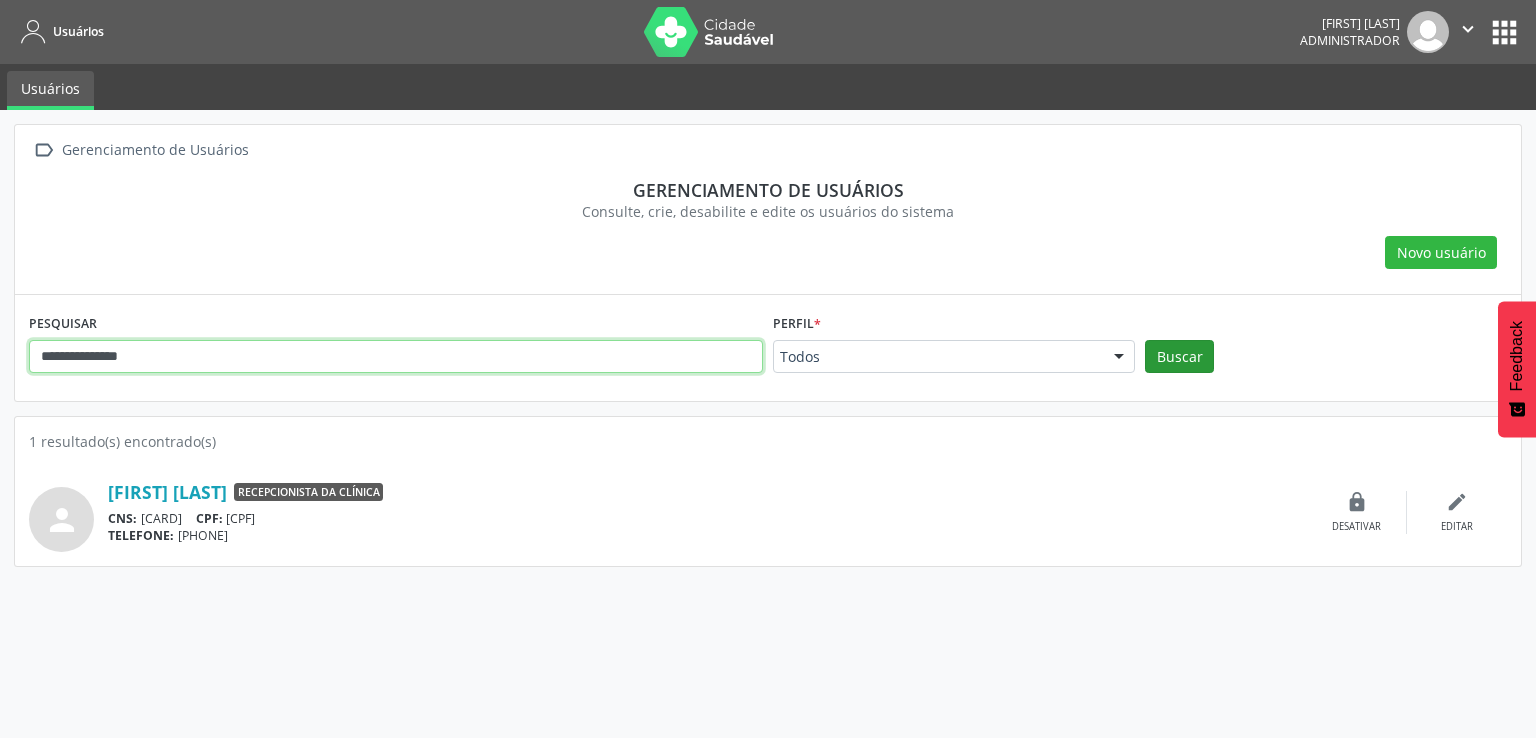 type on "**********" 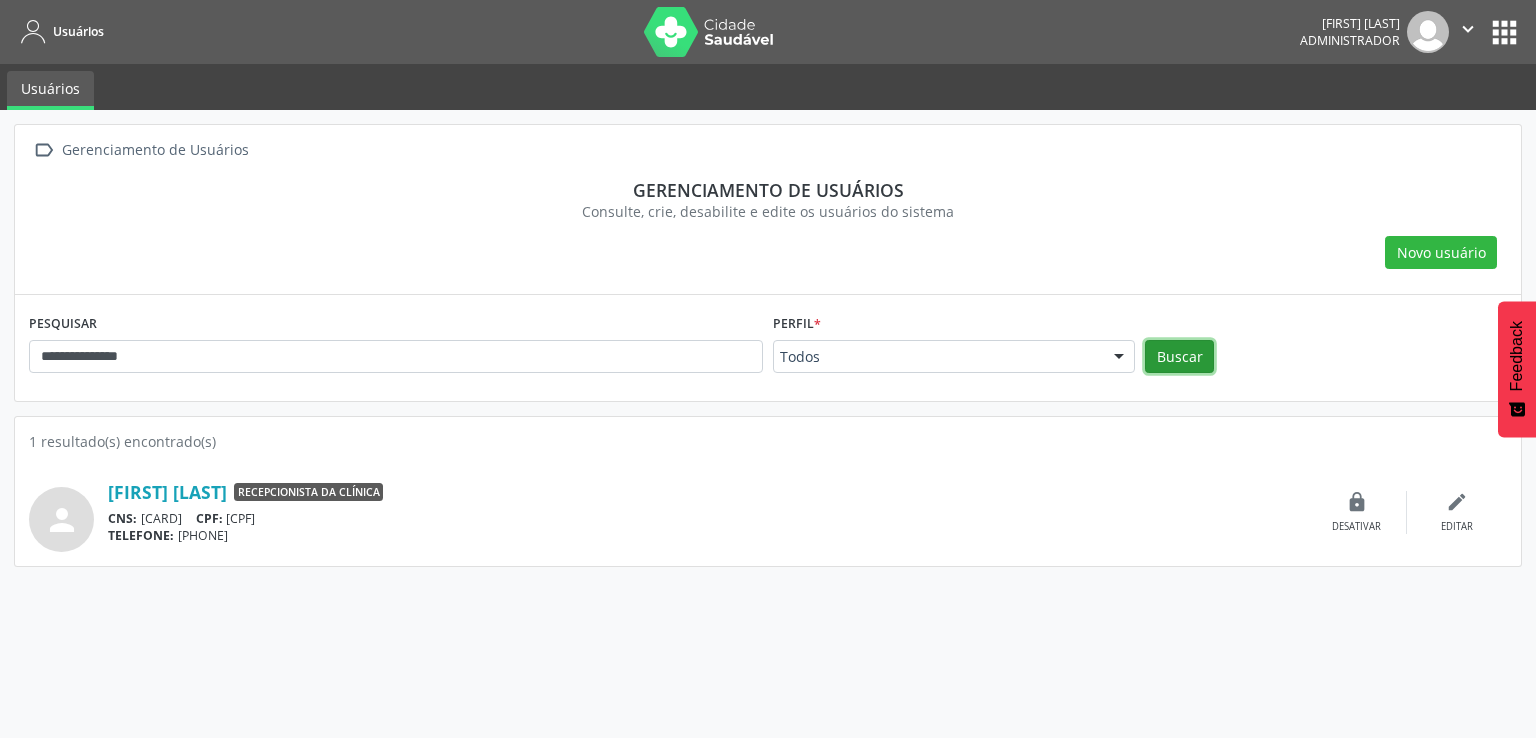 click on "Buscar" at bounding box center (1179, 357) 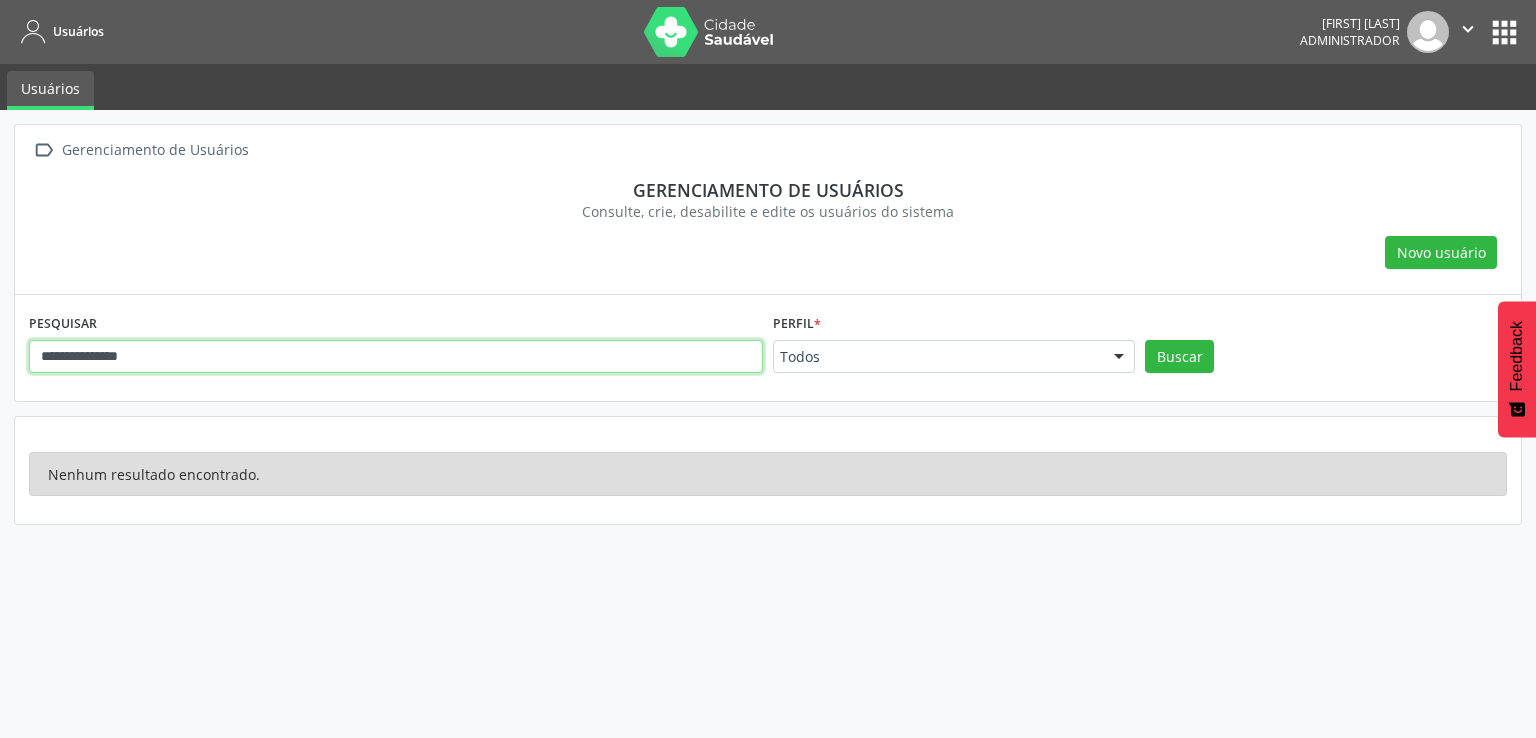 drag, startPoint x: 499, startPoint y: 361, endPoint x: 0, endPoint y: 353, distance: 499.06412 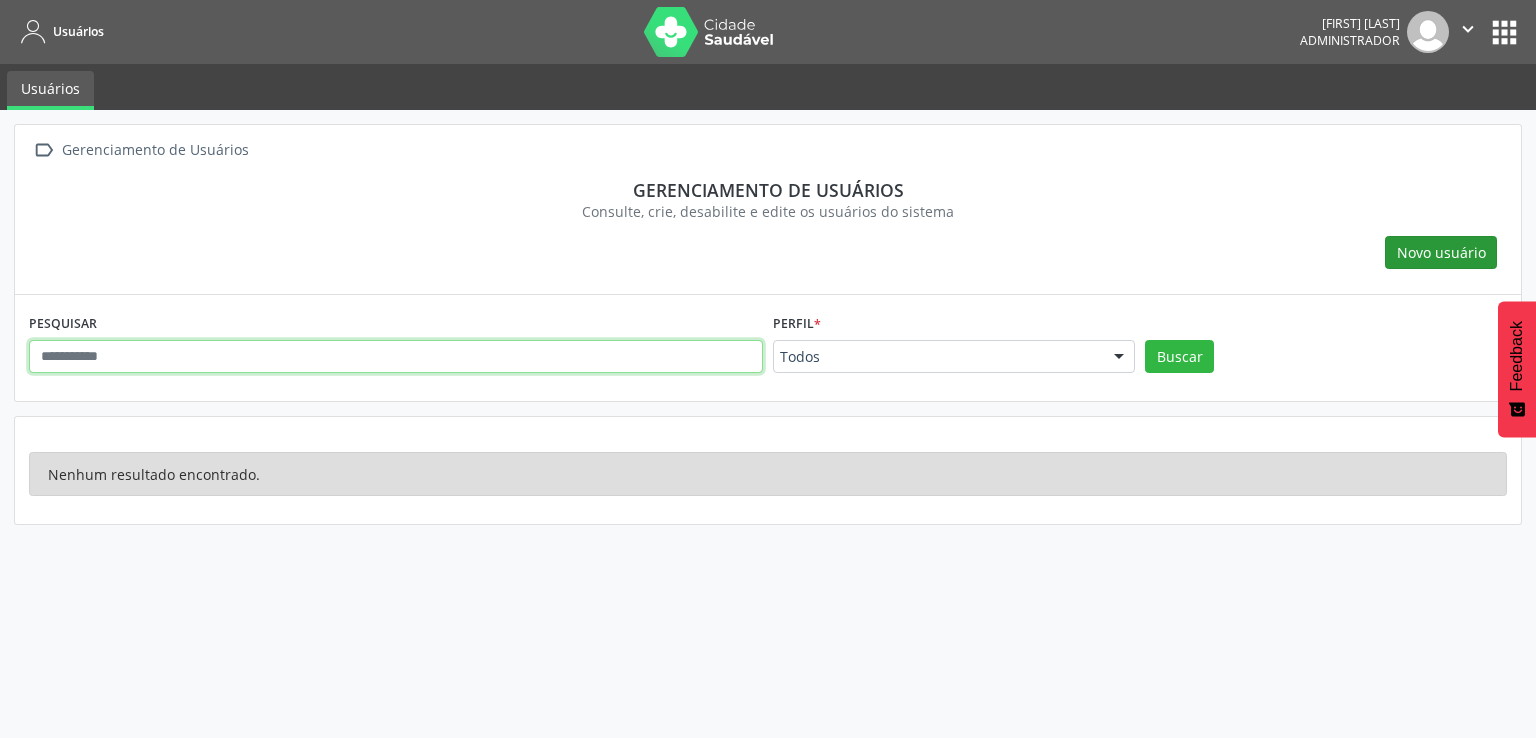 type 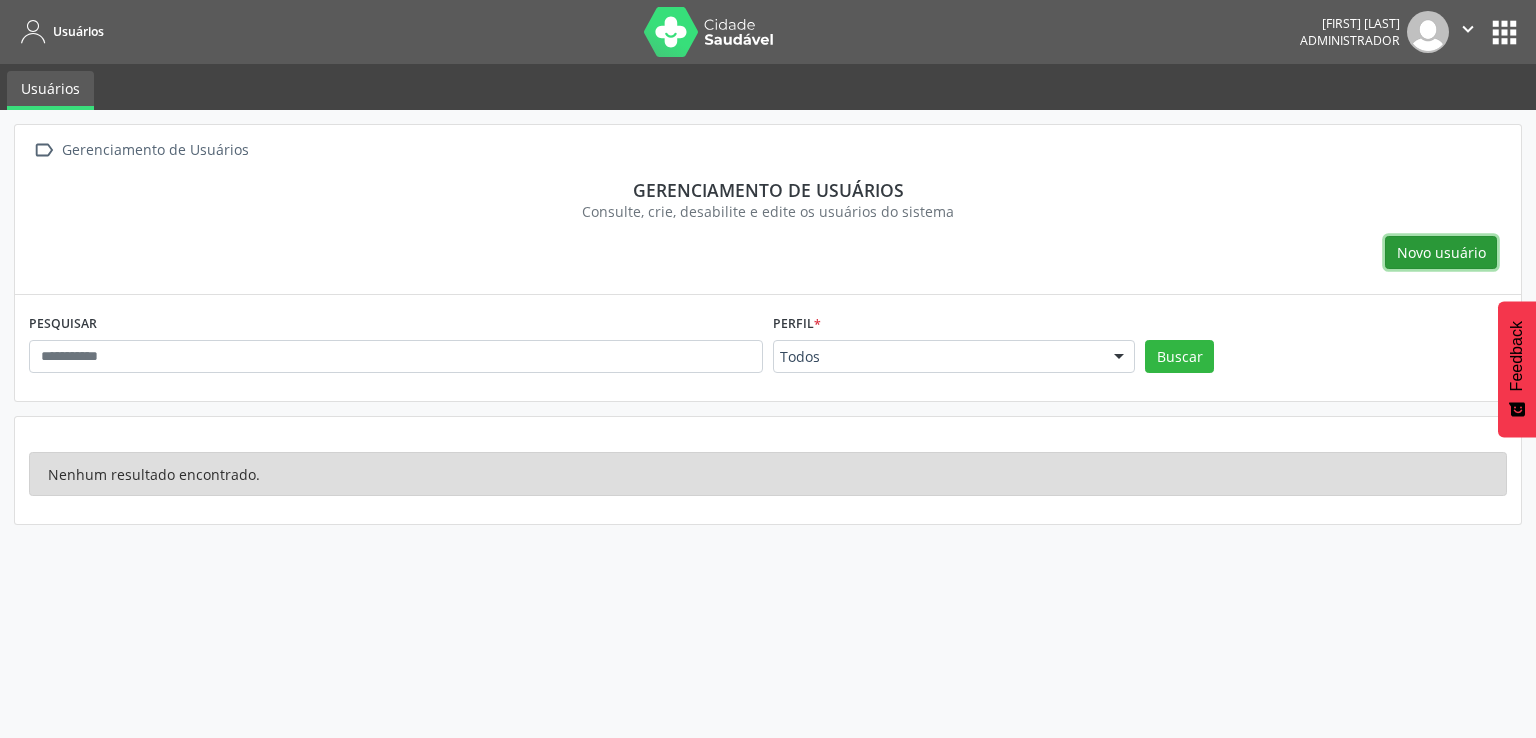 click on "Novo usuário" at bounding box center (1441, 252) 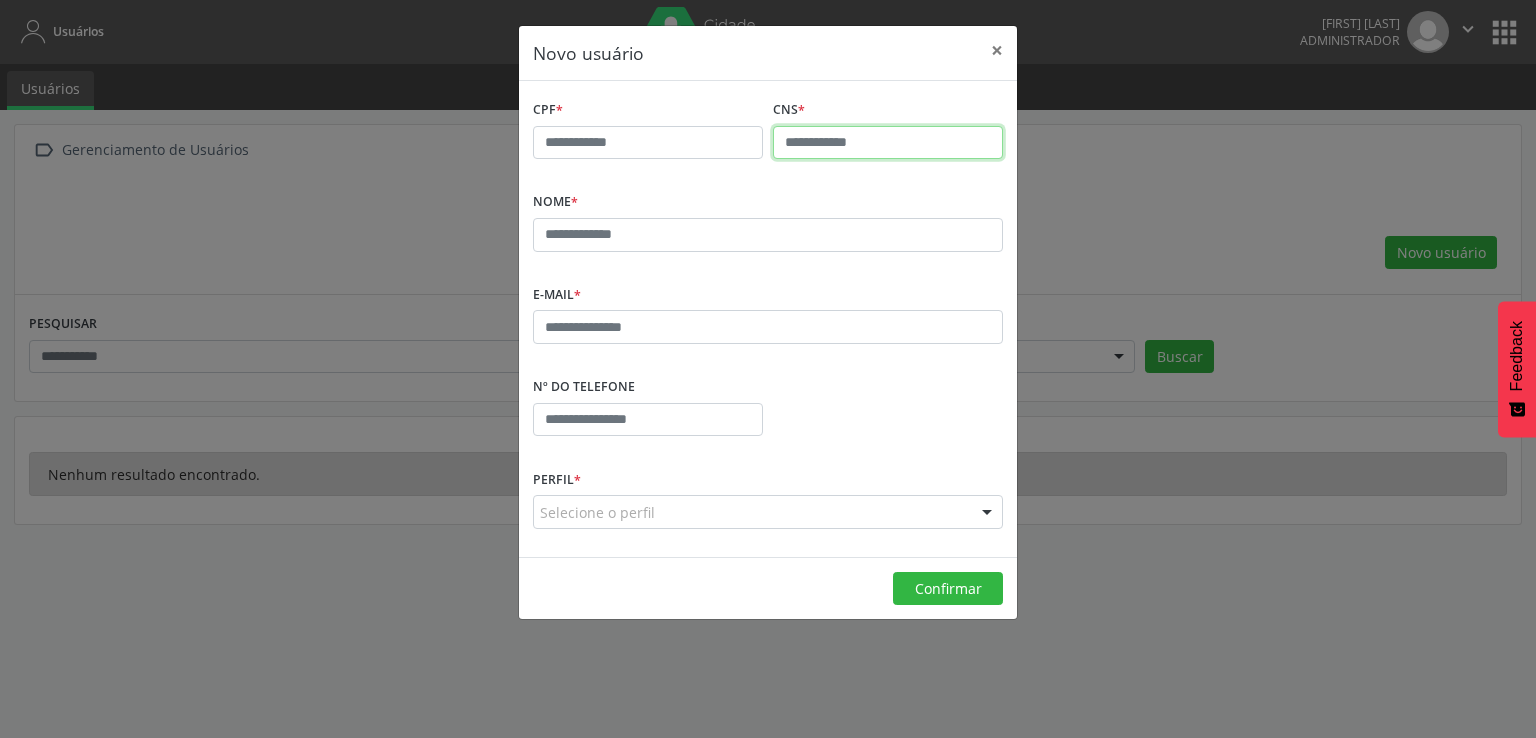 click at bounding box center [888, 143] 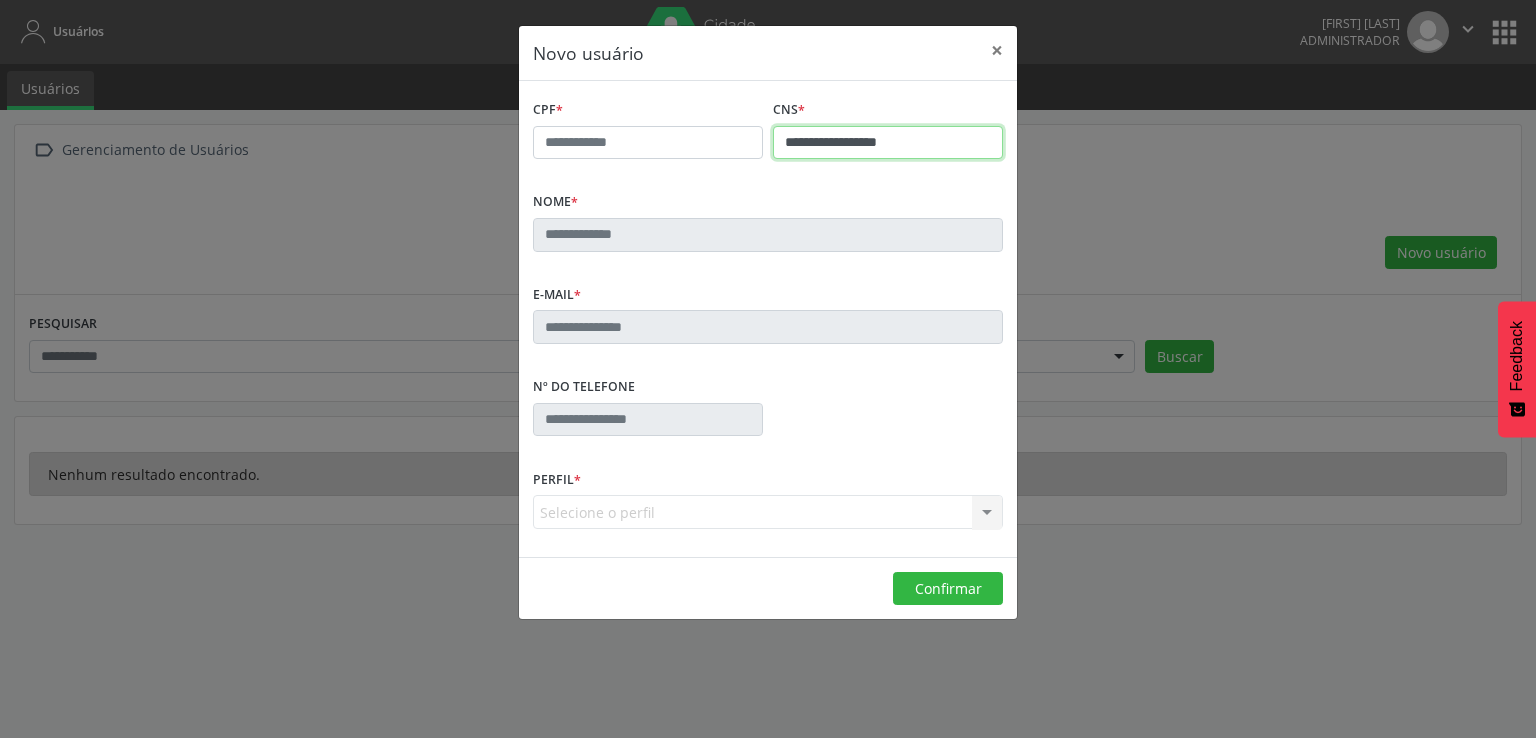 type on "**********" 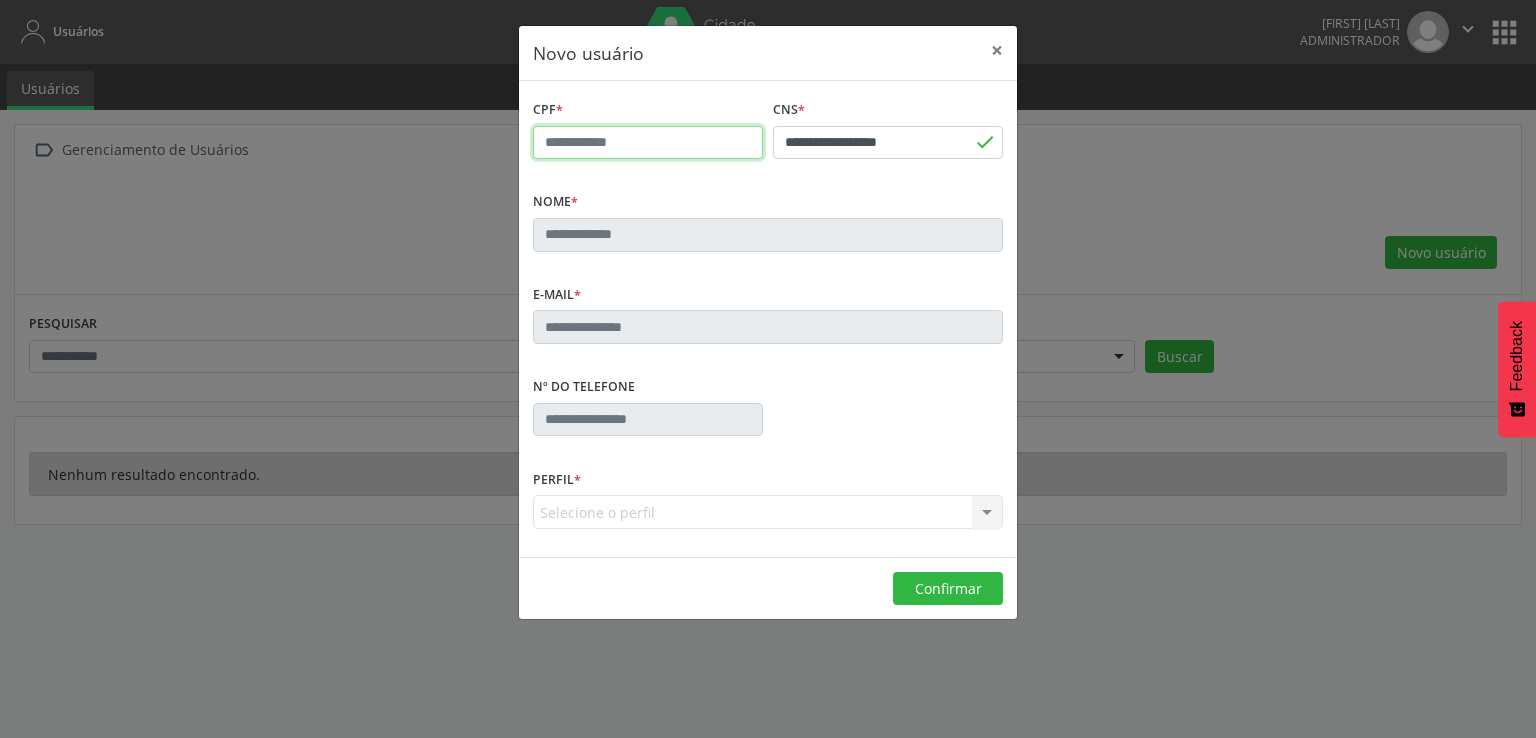 click at bounding box center [648, 143] 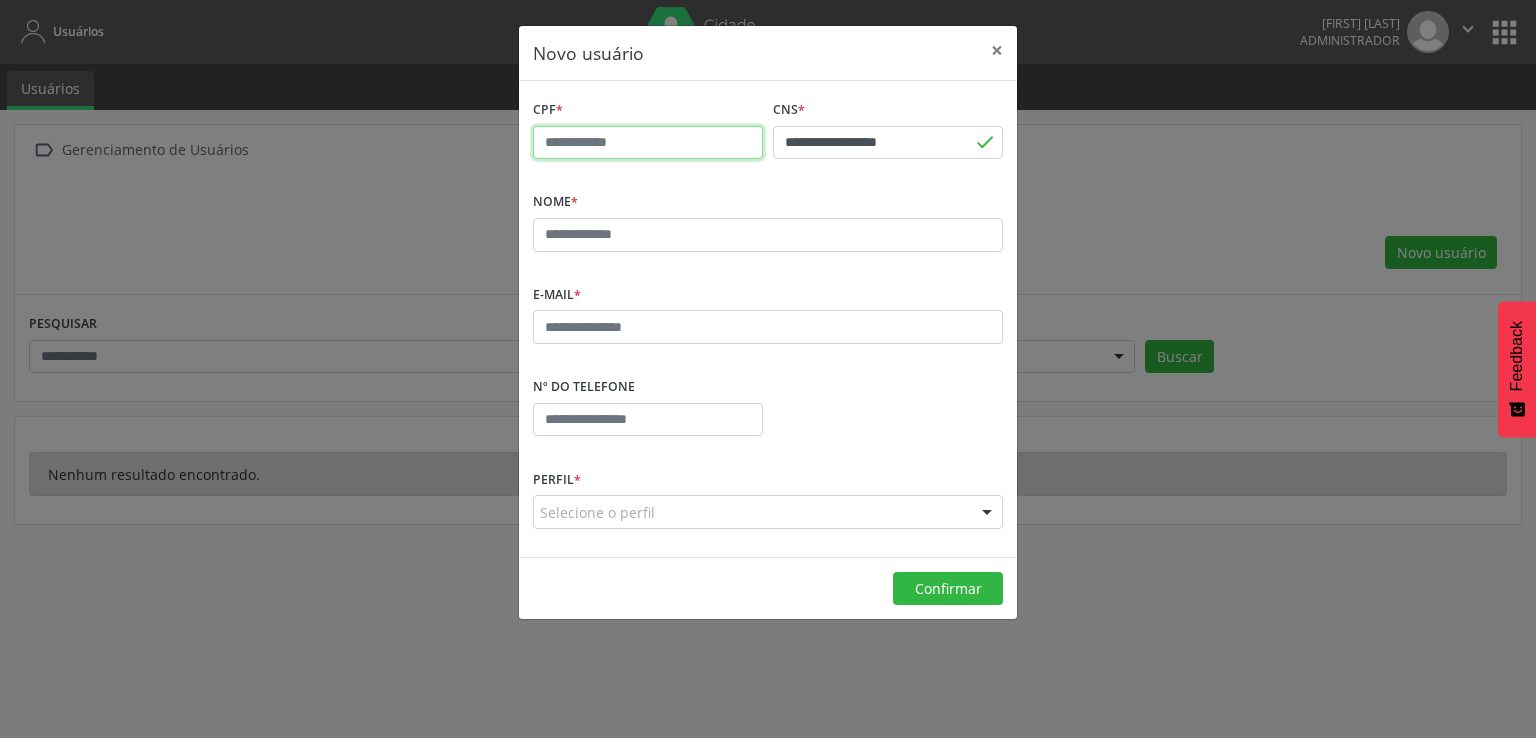 paste on "**********" 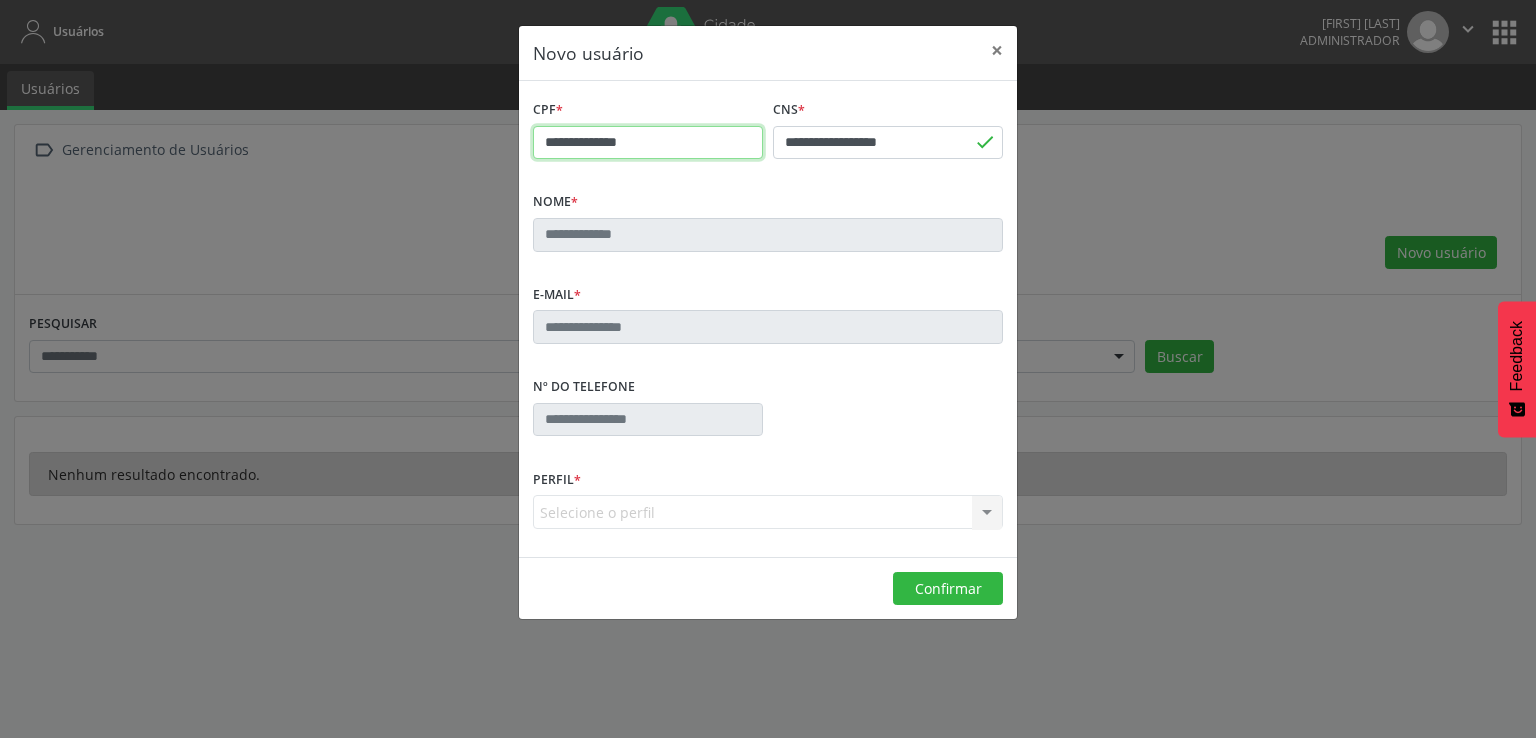 type on "**********" 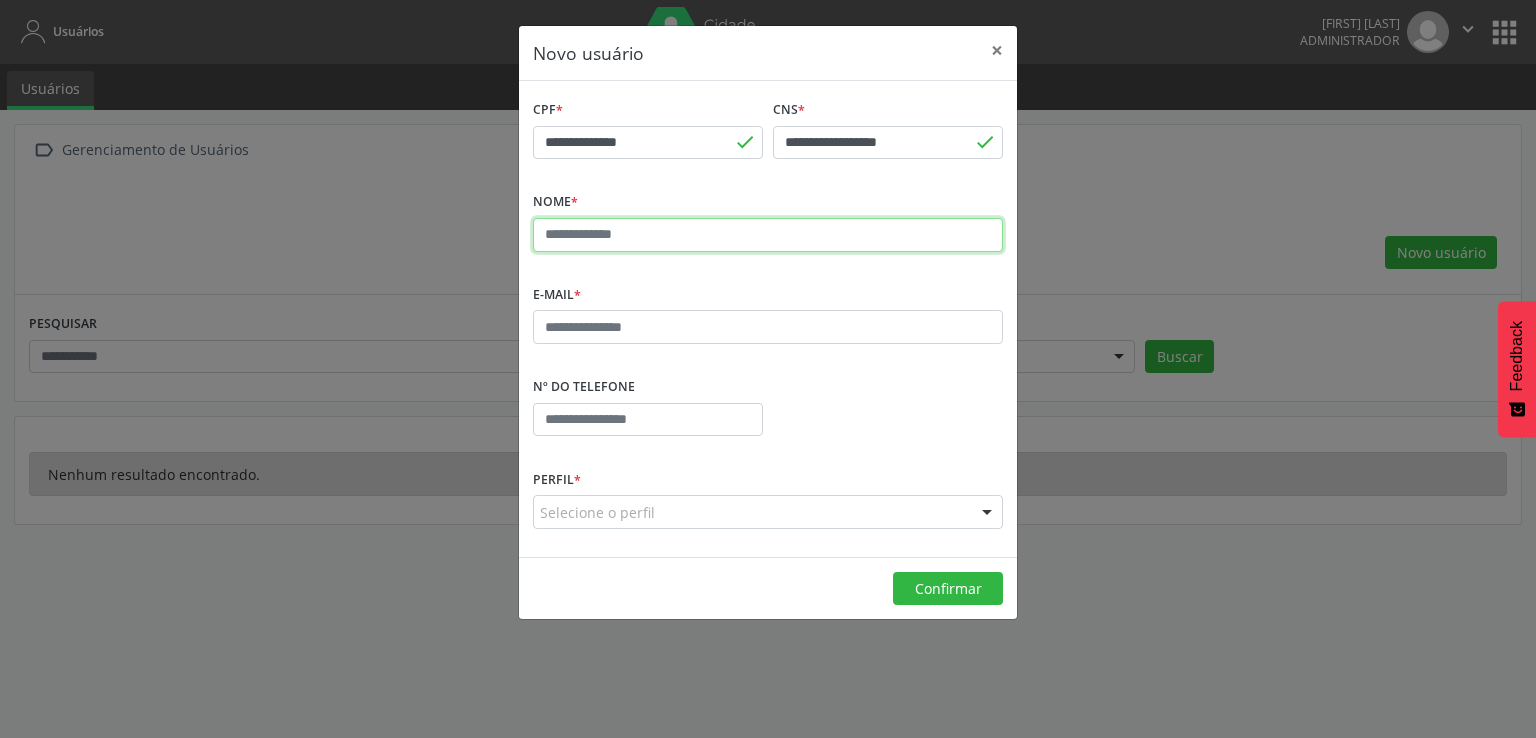 click at bounding box center [768, 235] 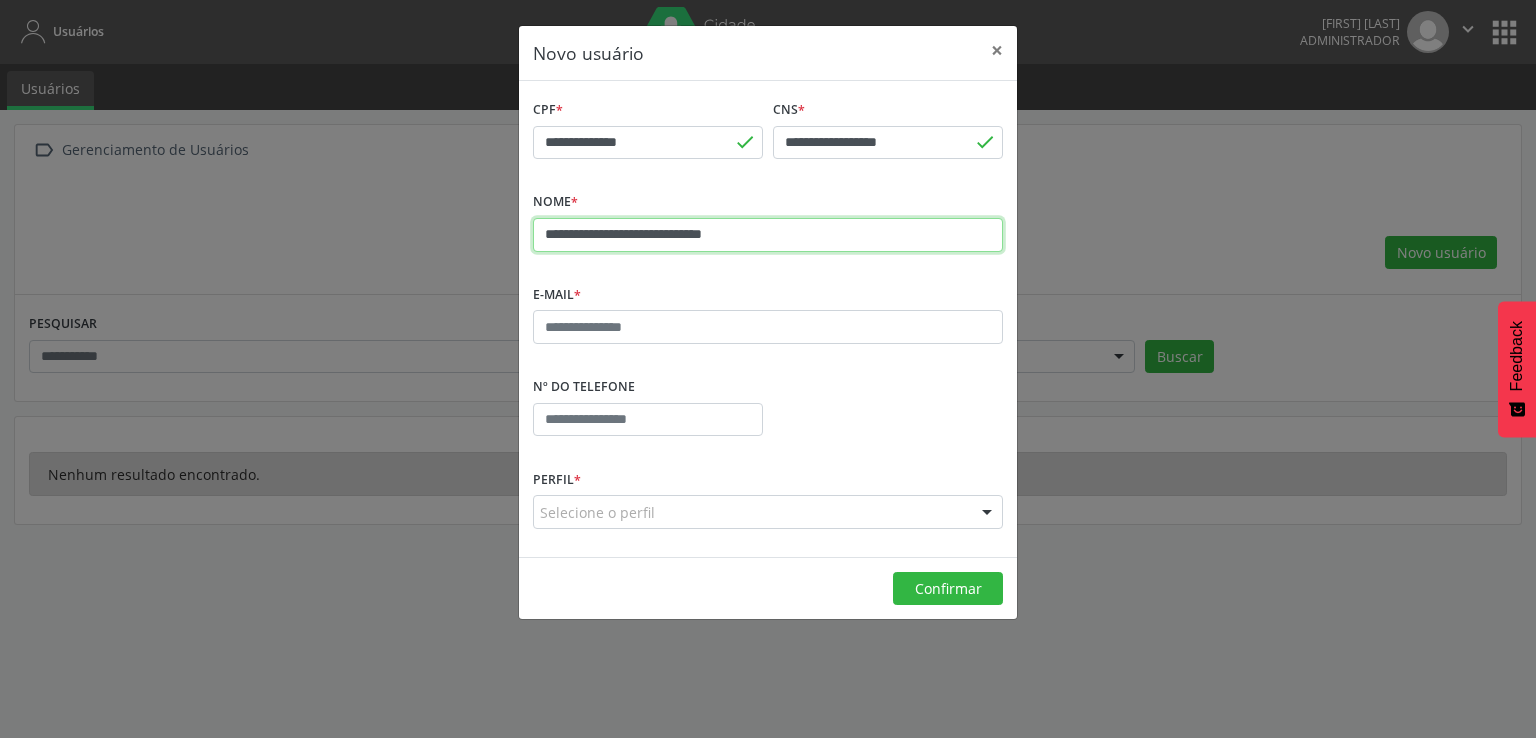 type on "**********" 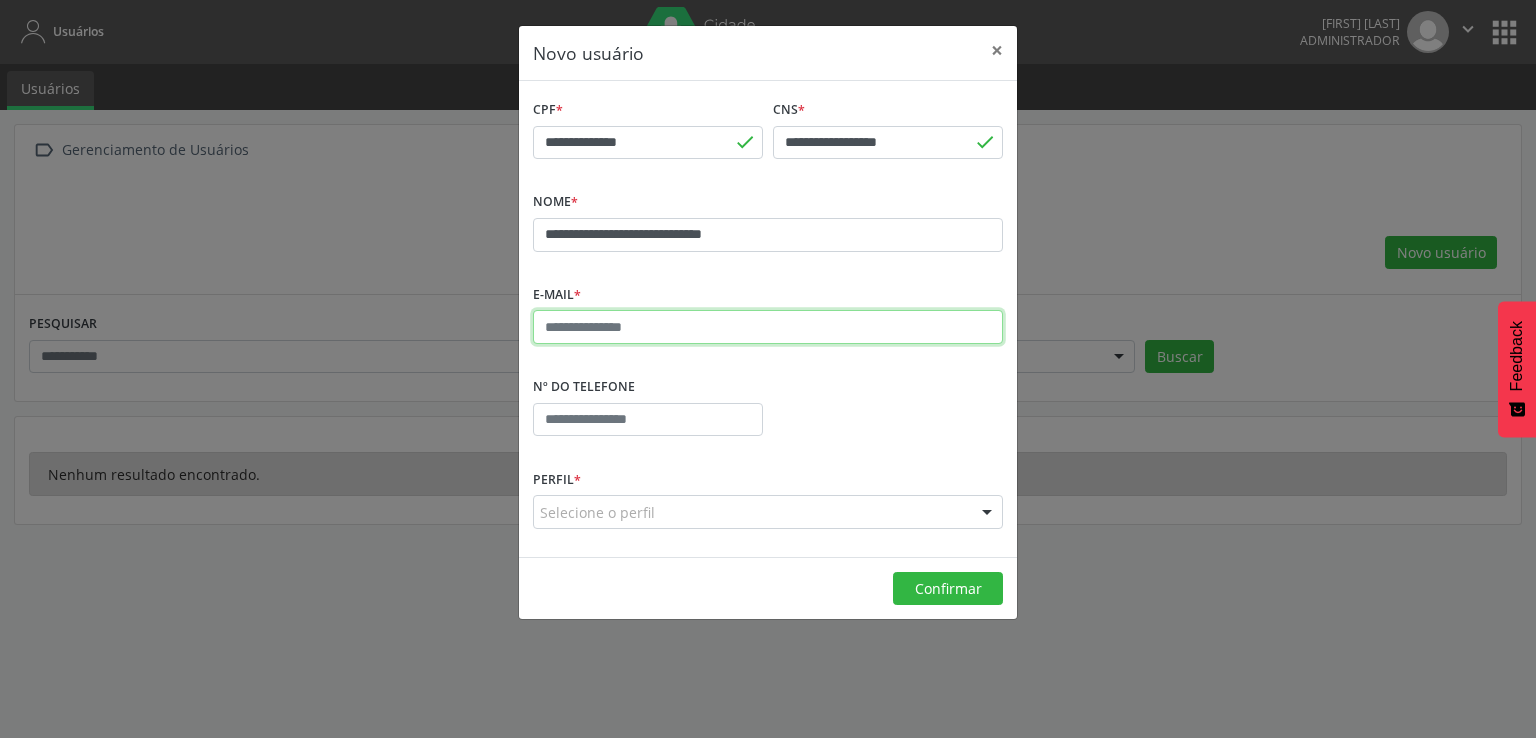 click at bounding box center [768, 327] 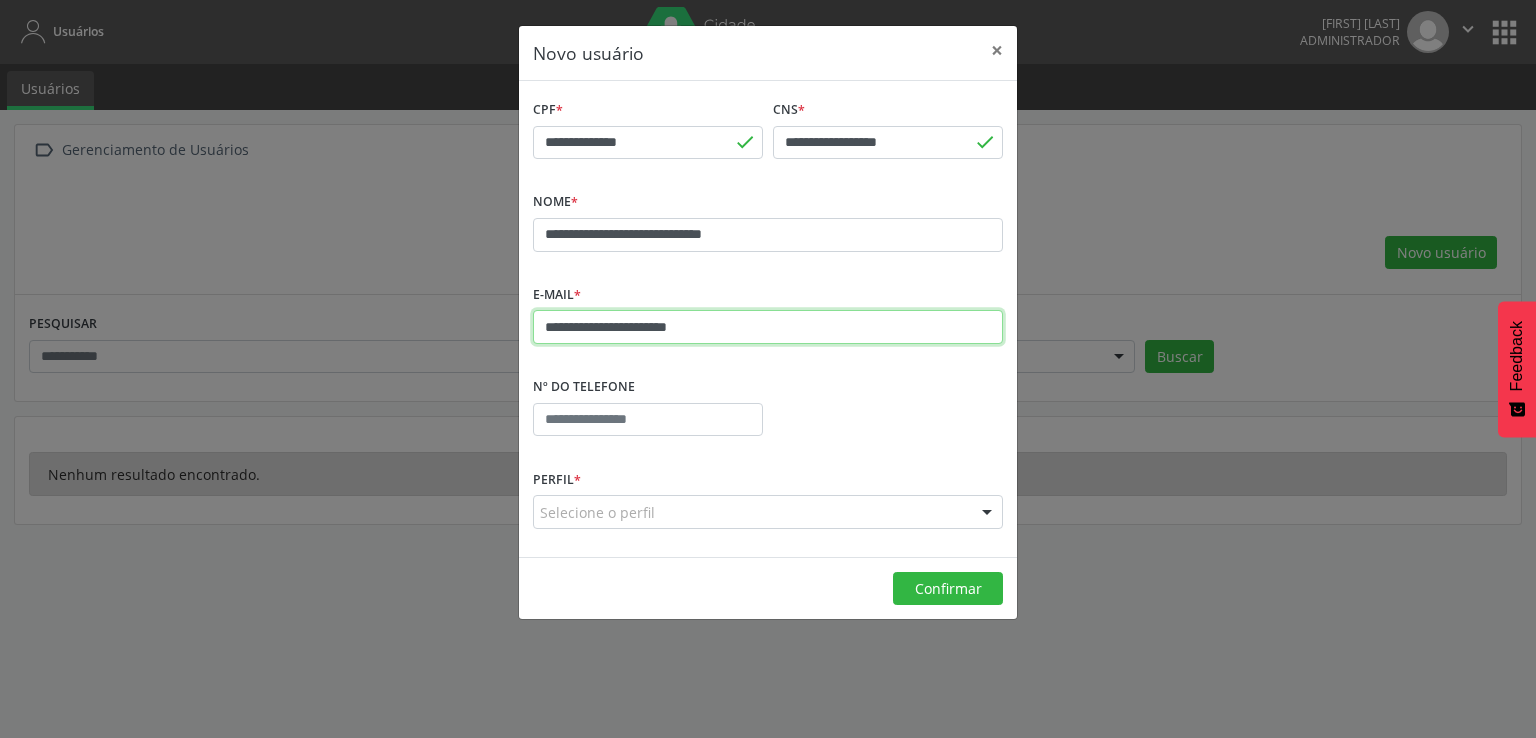 type on "**********" 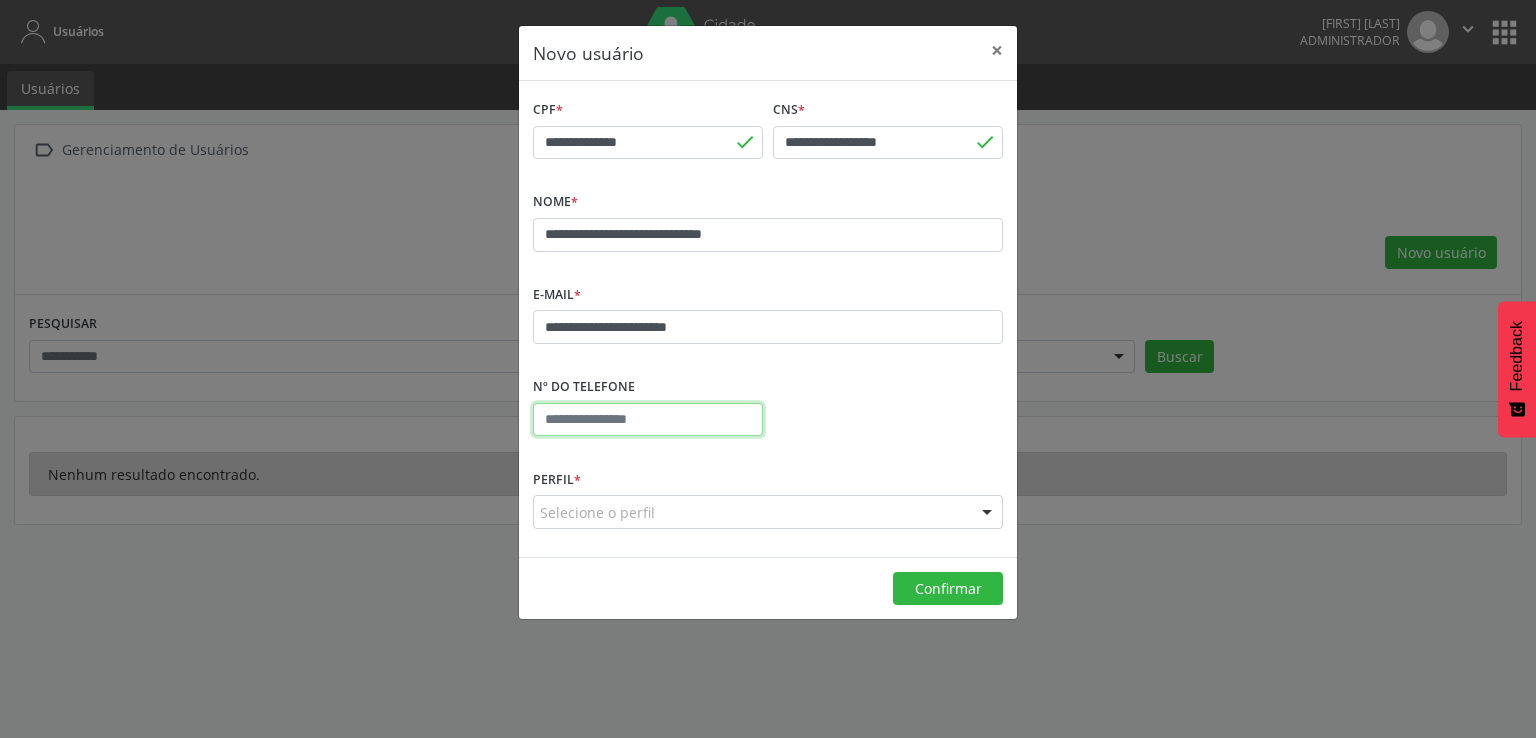 click at bounding box center (648, 420) 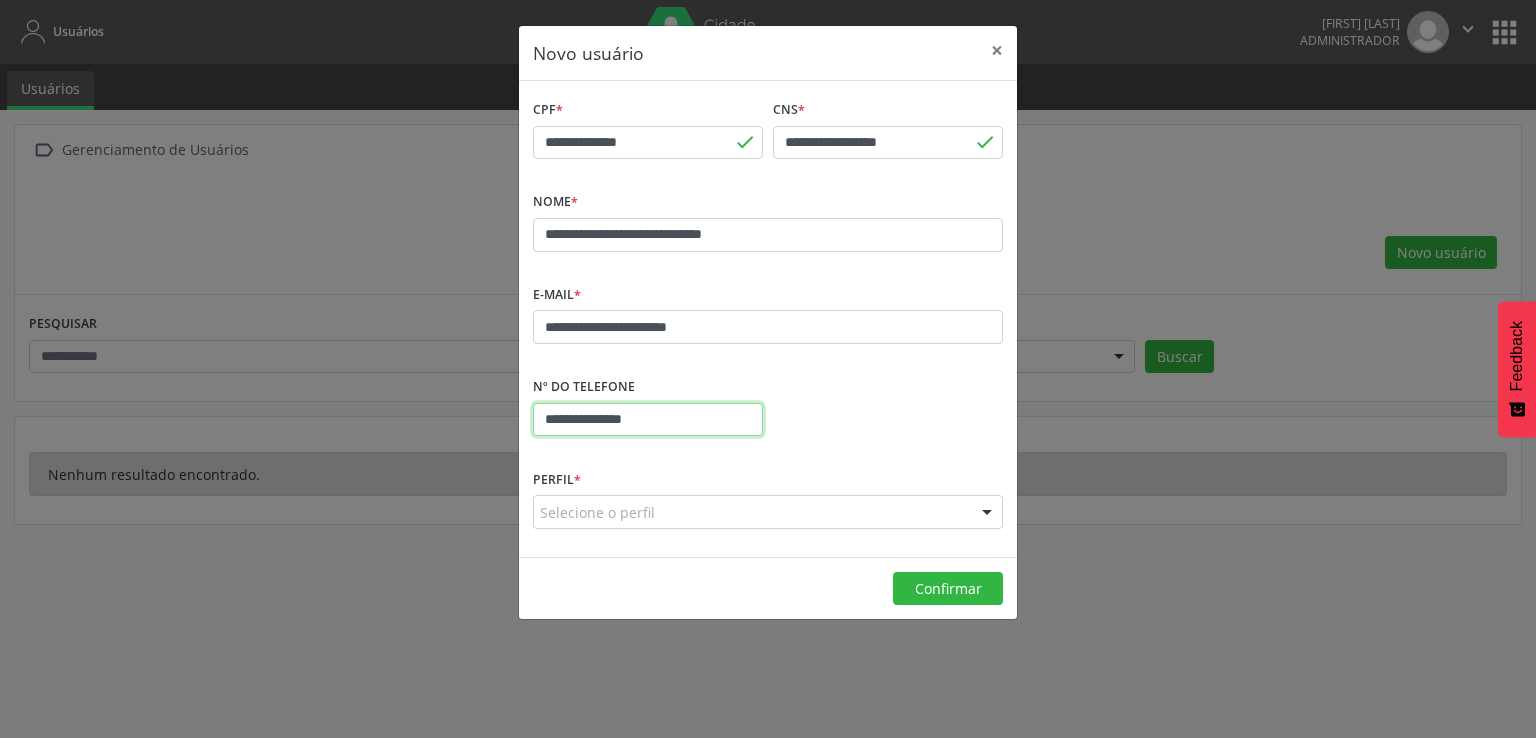 type on "**********" 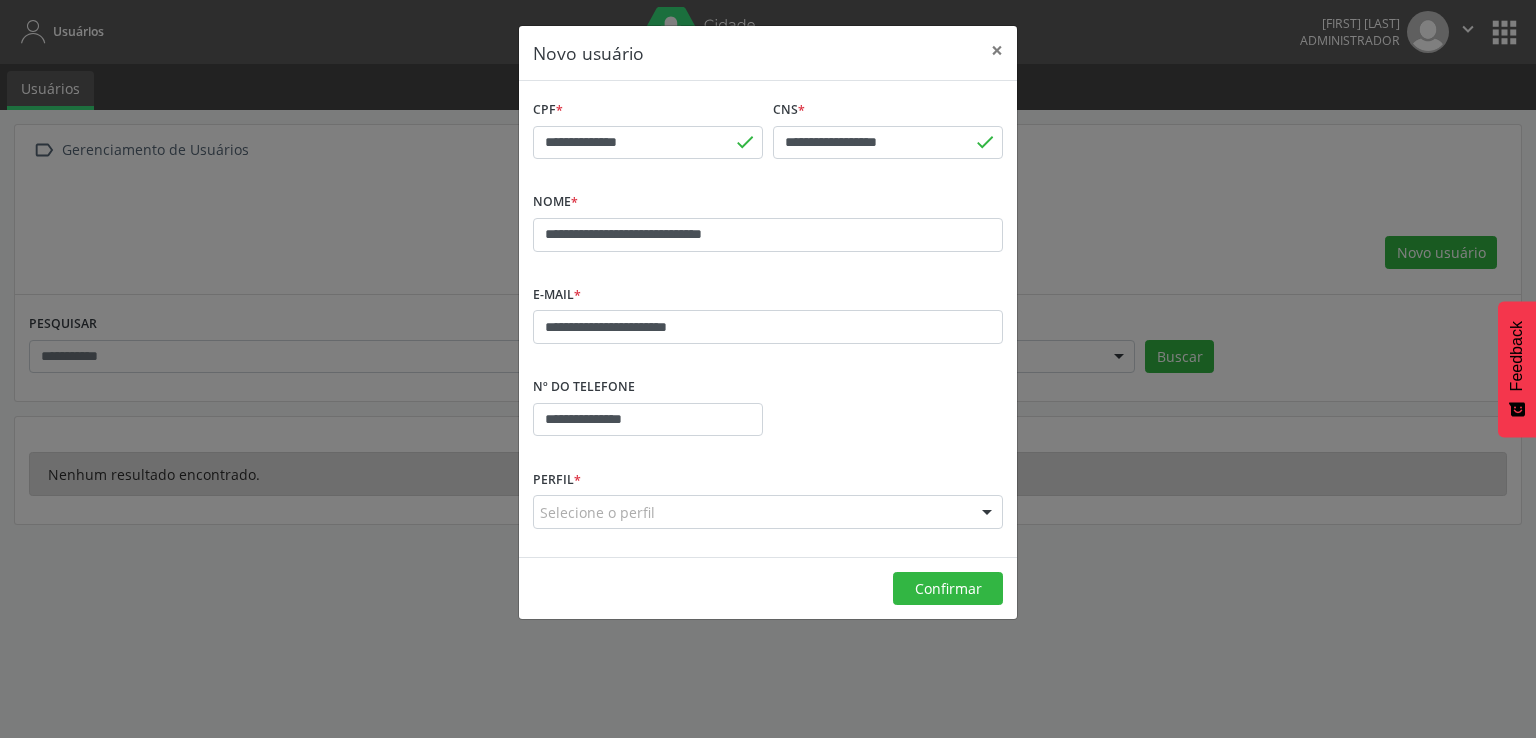 click on "Selecione o perfil" at bounding box center (768, 512) 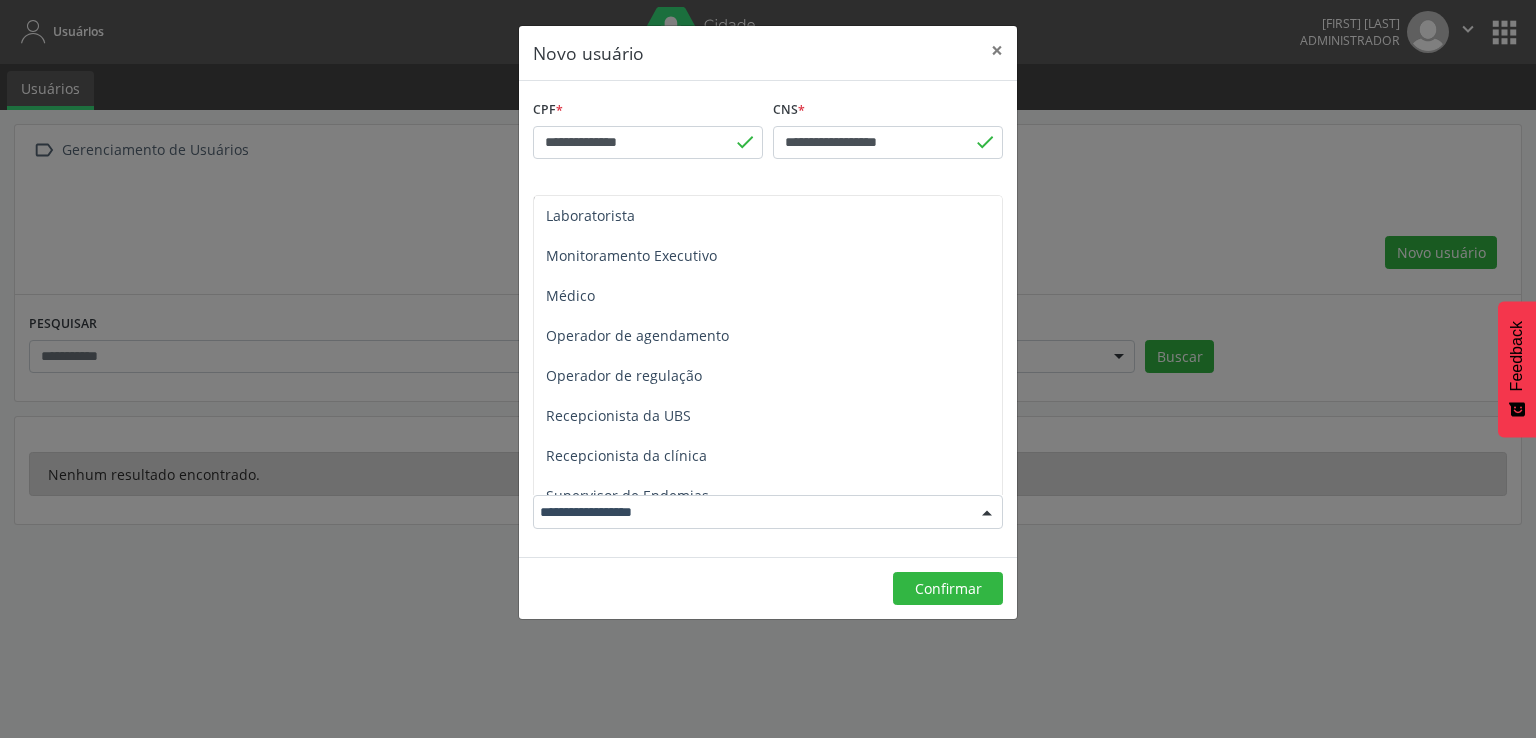 scroll, scrollTop: 460, scrollLeft: 0, axis: vertical 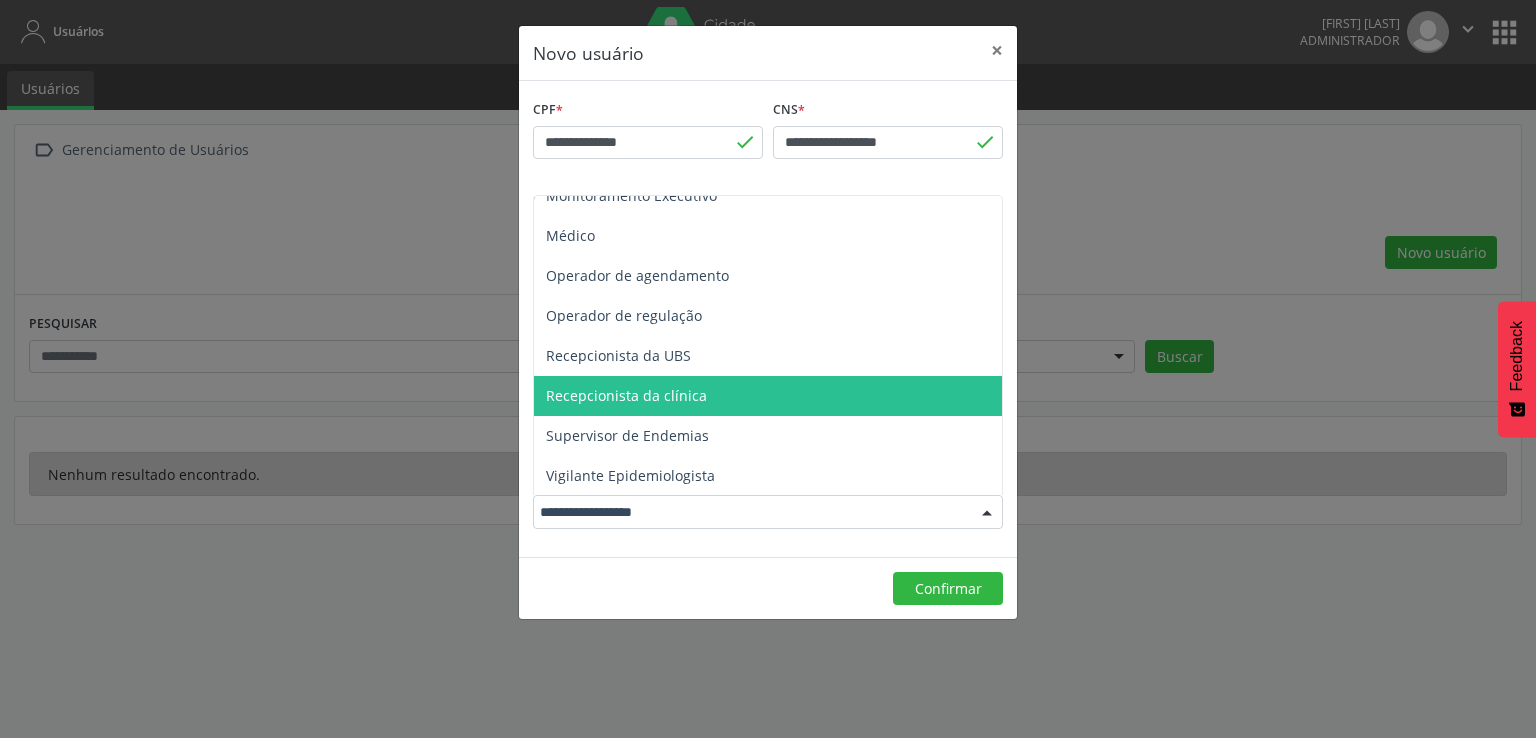 click on "Recepcionista da clínica" at bounding box center [626, 395] 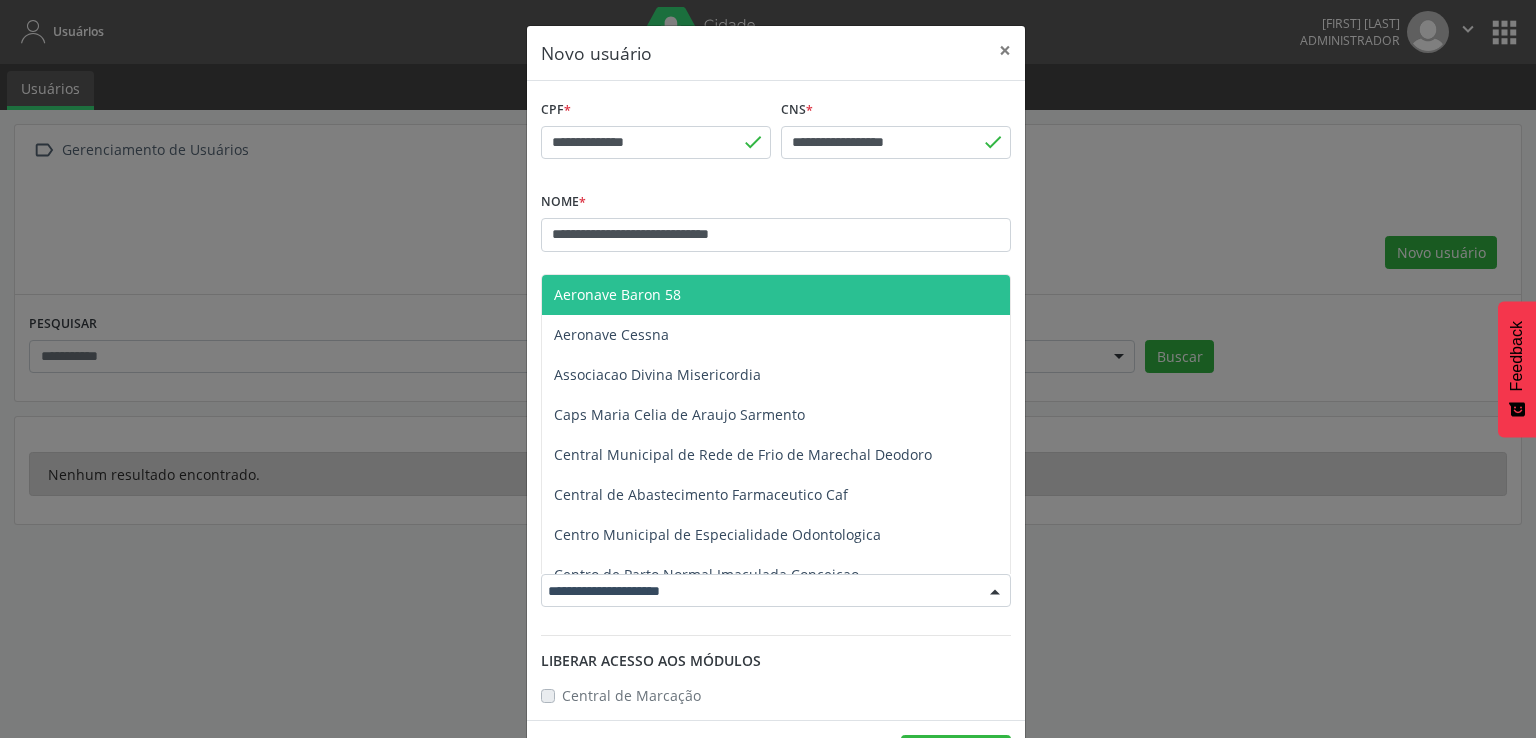 click at bounding box center (776, 591) 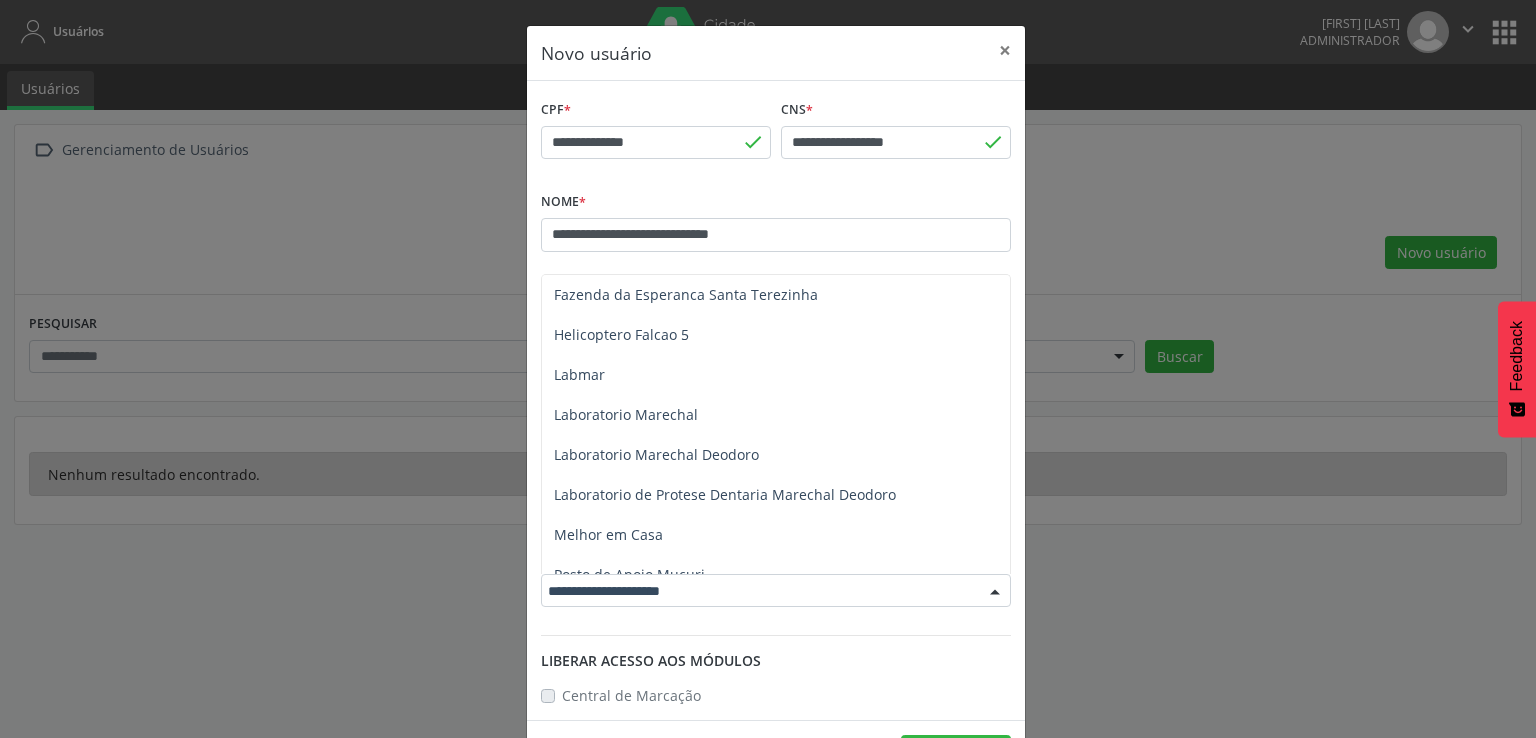 scroll, scrollTop: 900, scrollLeft: 0, axis: vertical 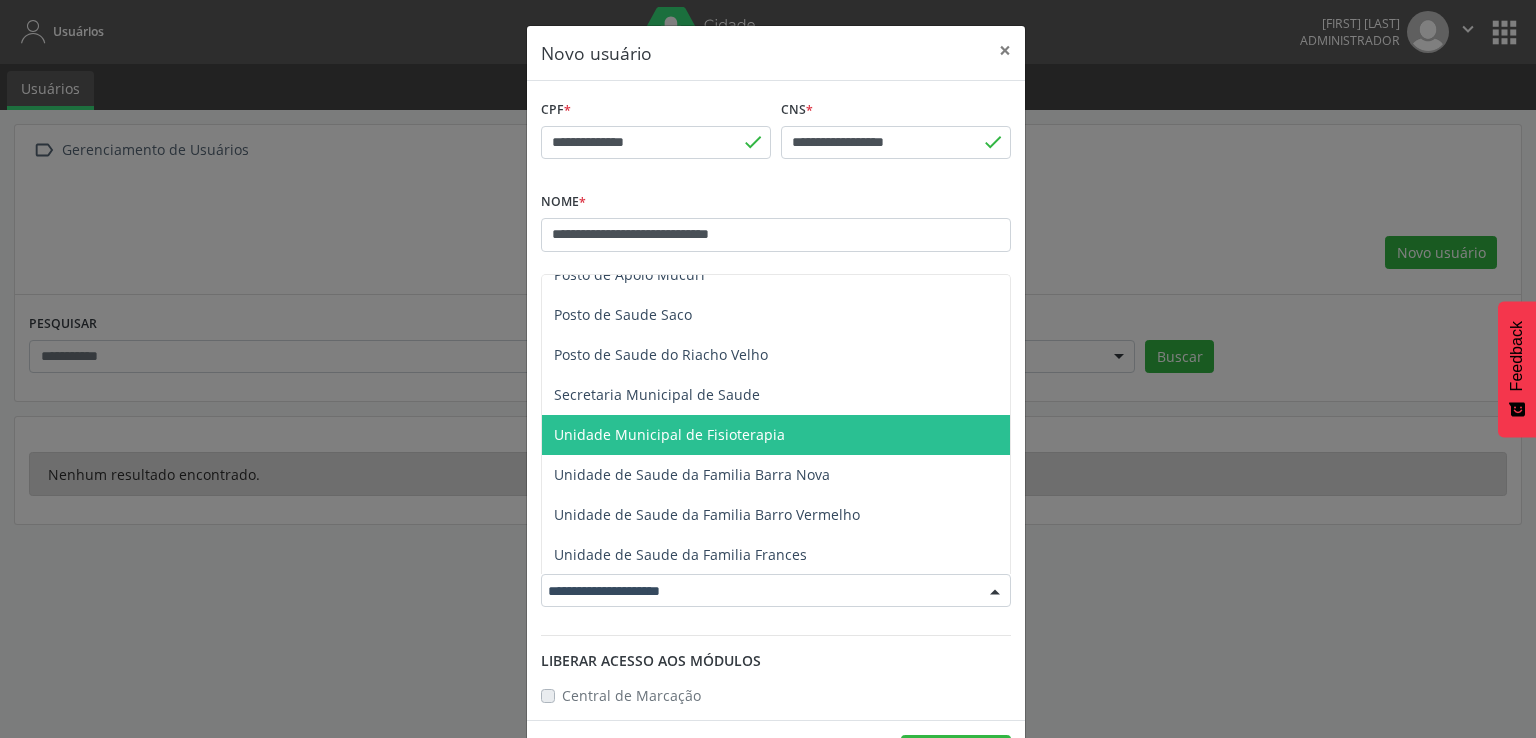 click on "Unidade Municipal de Fisioterapia" at bounding box center [669, 434] 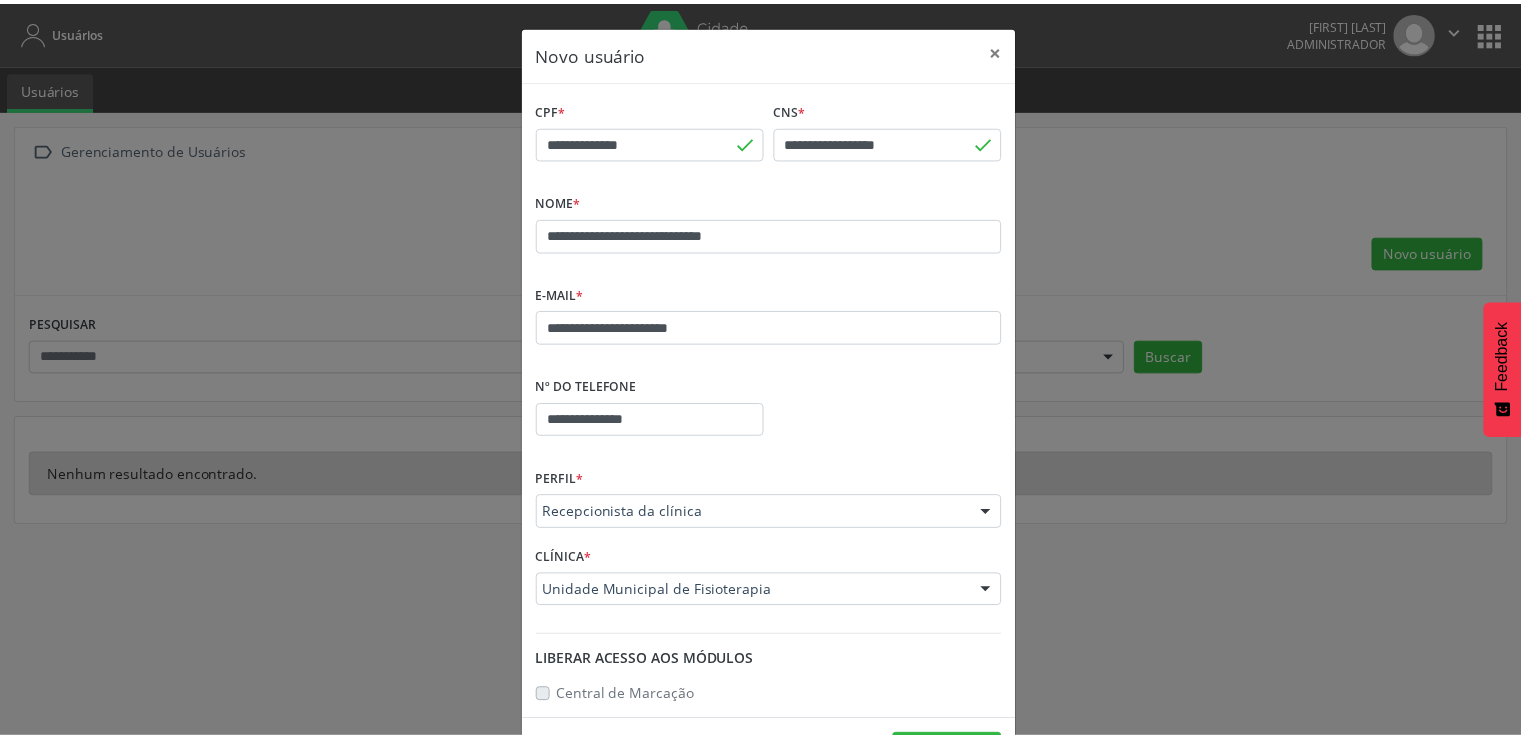 scroll, scrollTop: 68, scrollLeft: 0, axis: vertical 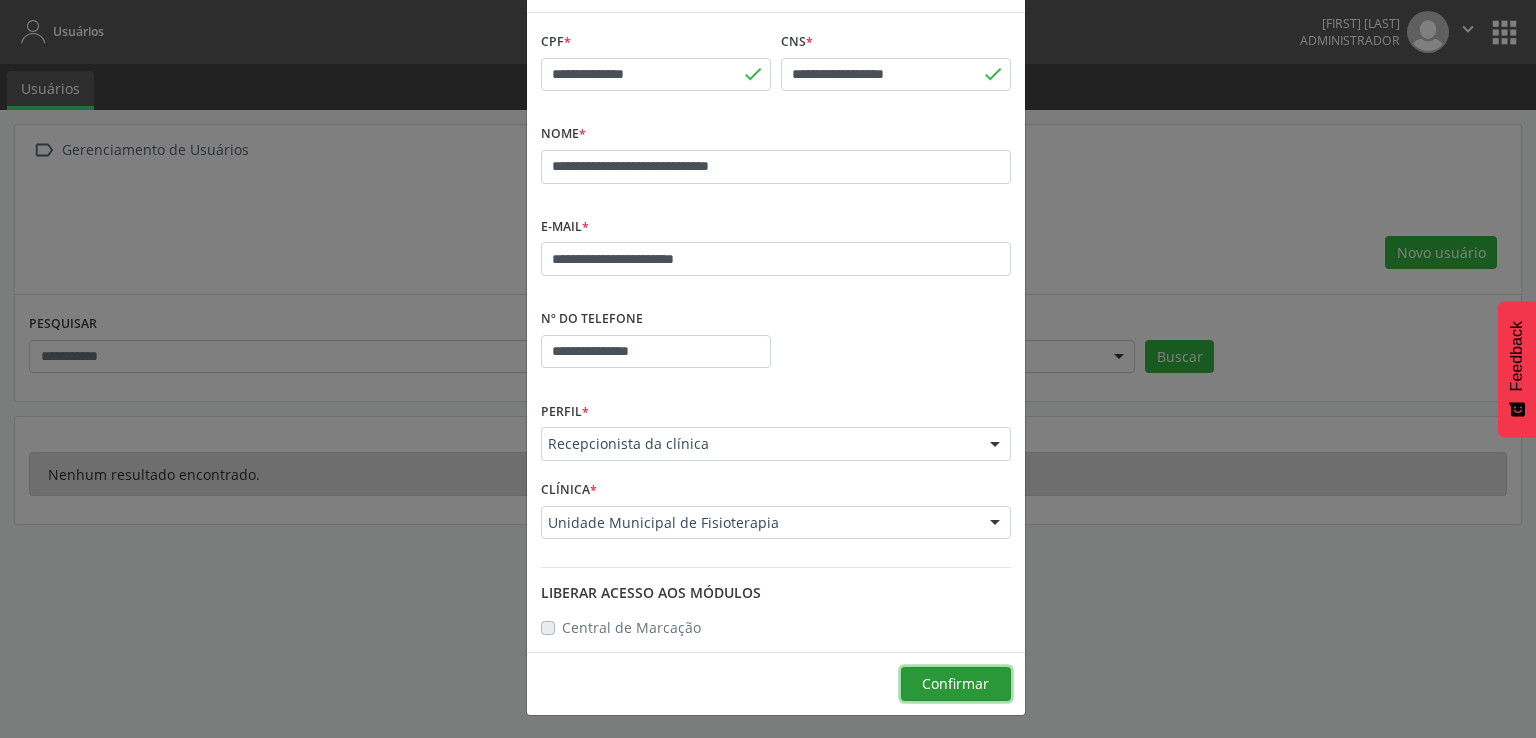 click on "Confirmar" at bounding box center (956, 684) 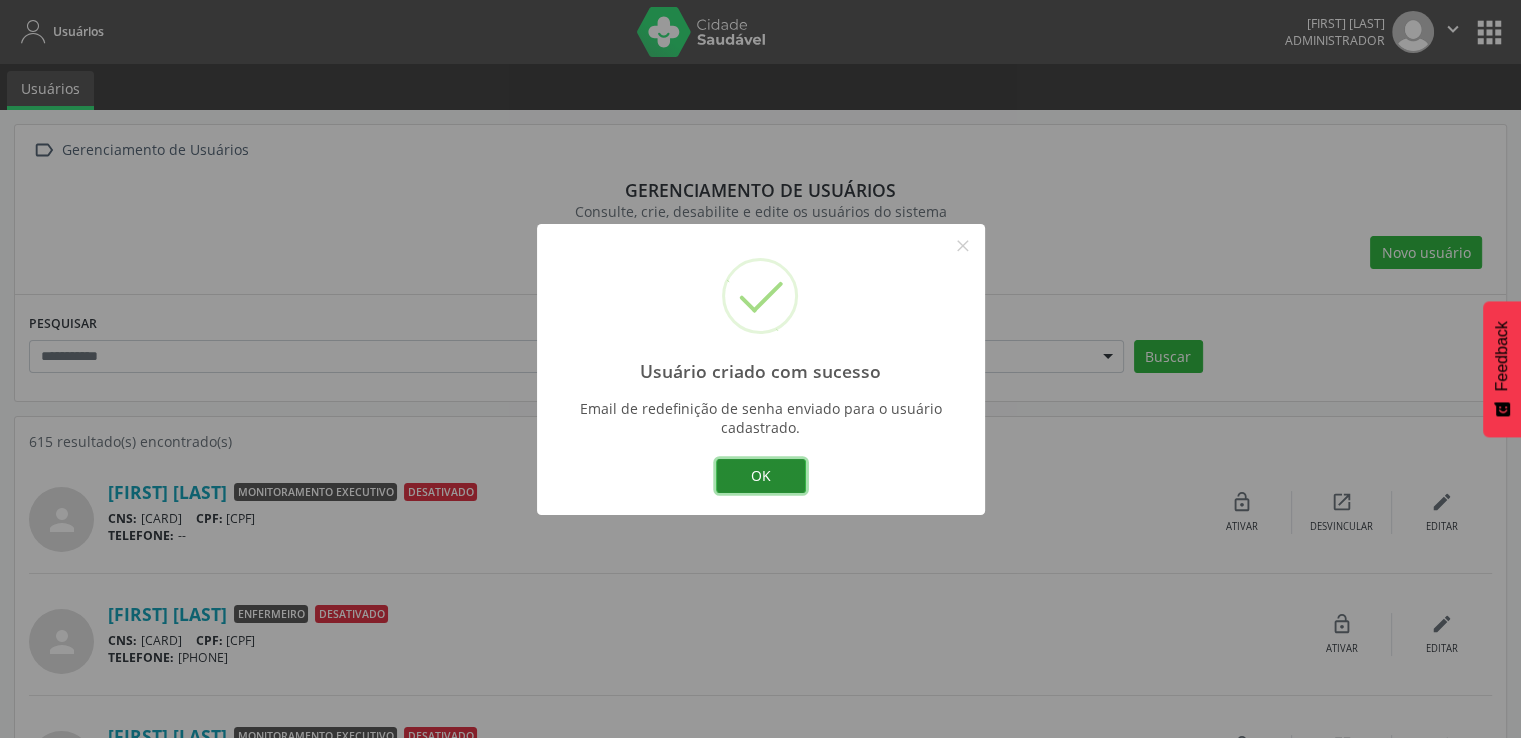 click on "OK" at bounding box center [761, 476] 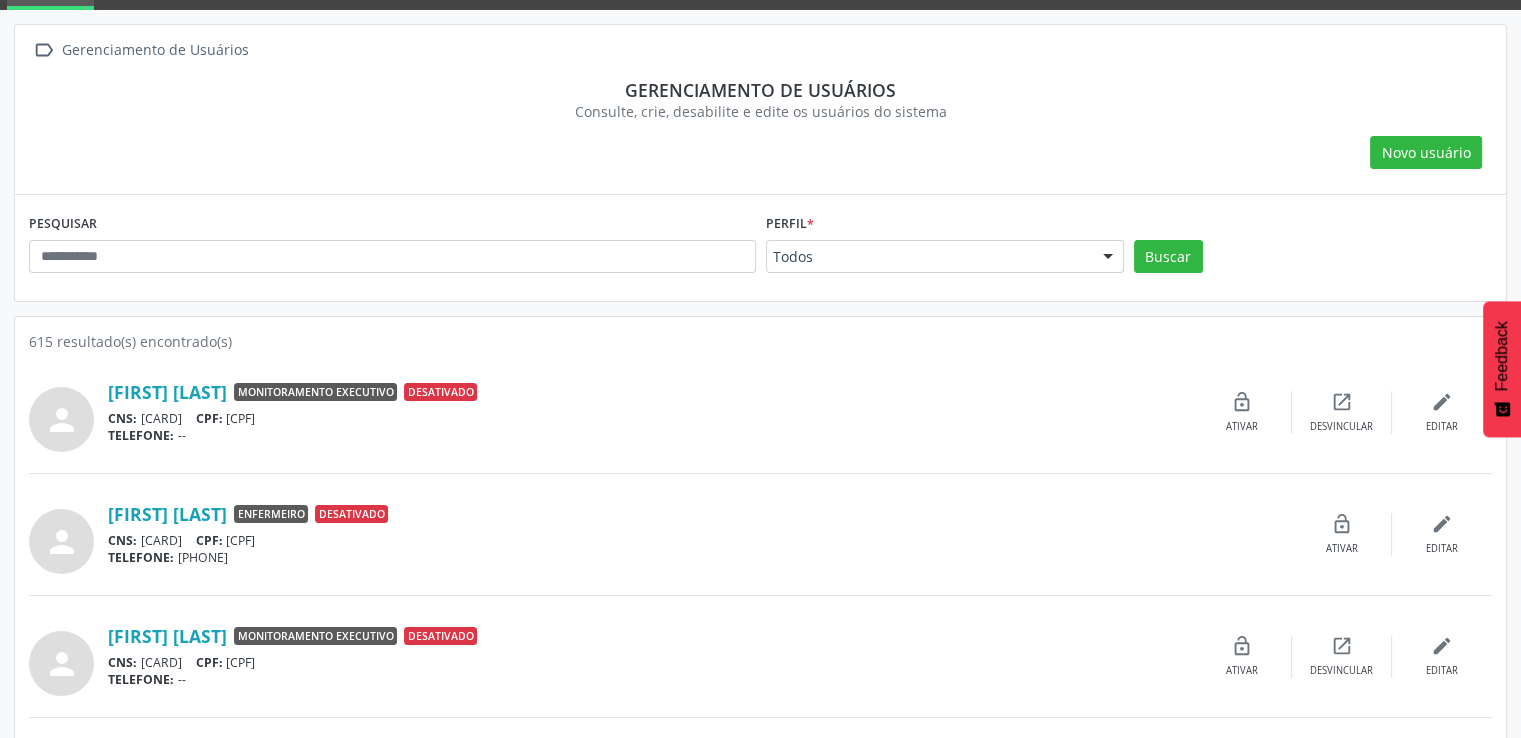 scroll, scrollTop: 0, scrollLeft: 0, axis: both 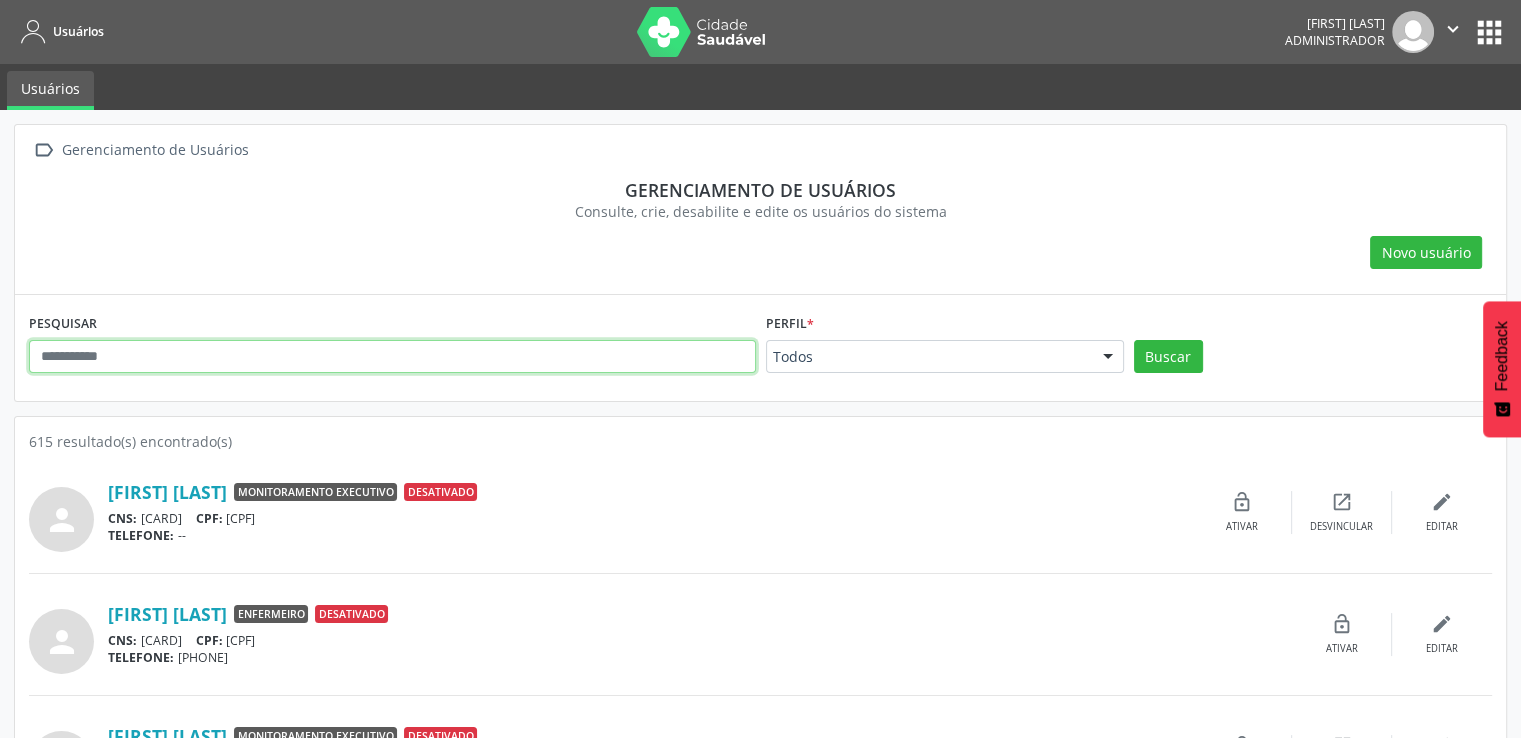click at bounding box center (392, 357) 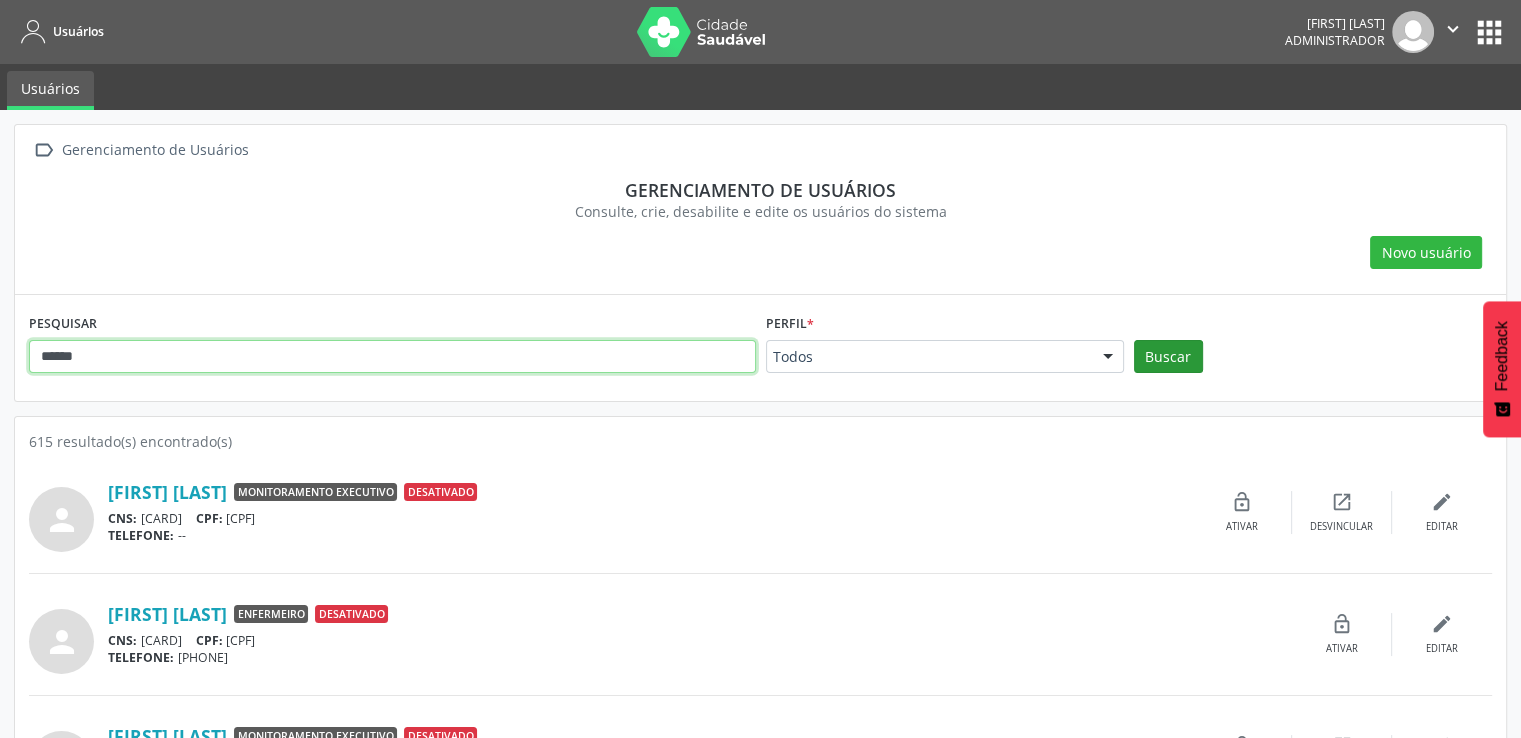 type on "*****" 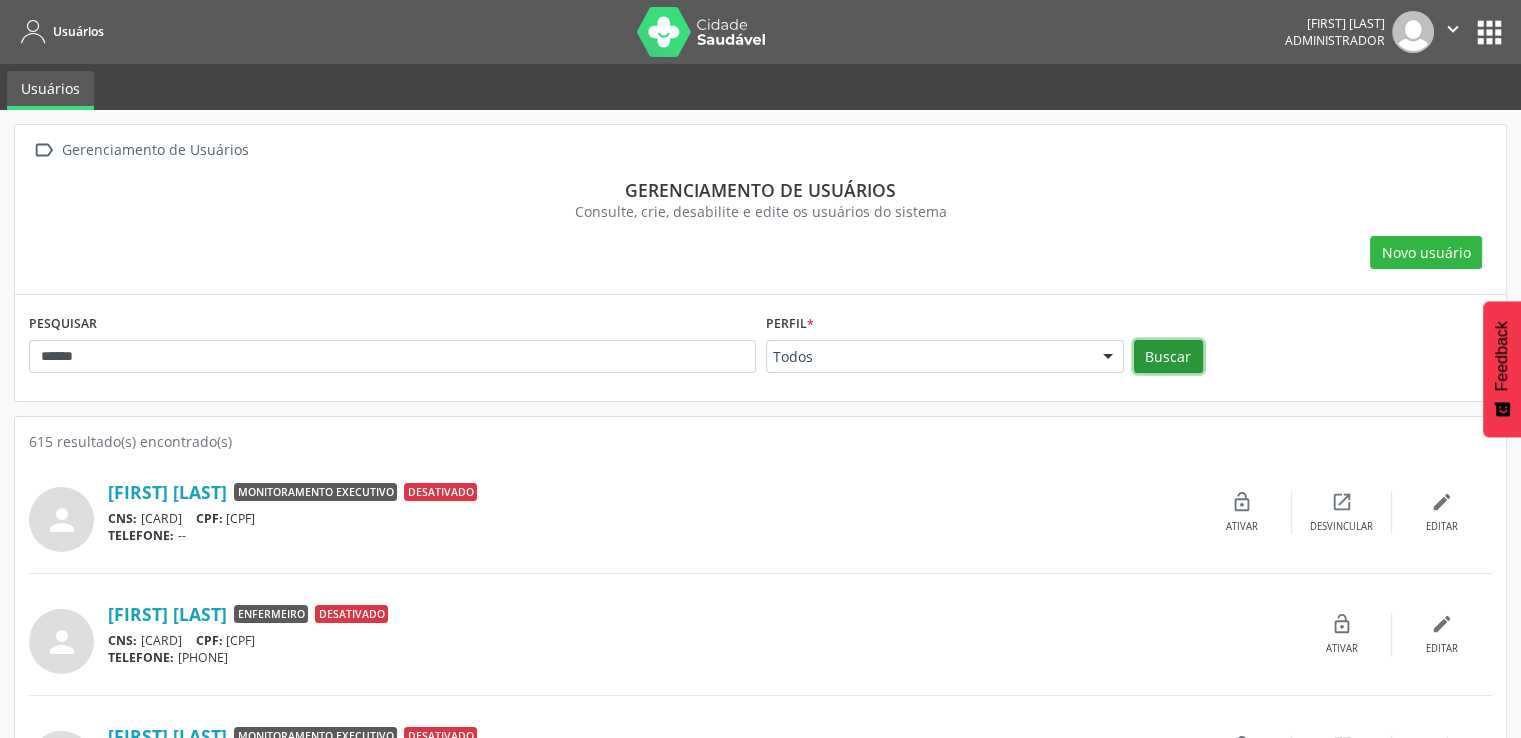 click on "Buscar" at bounding box center [1168, 357] 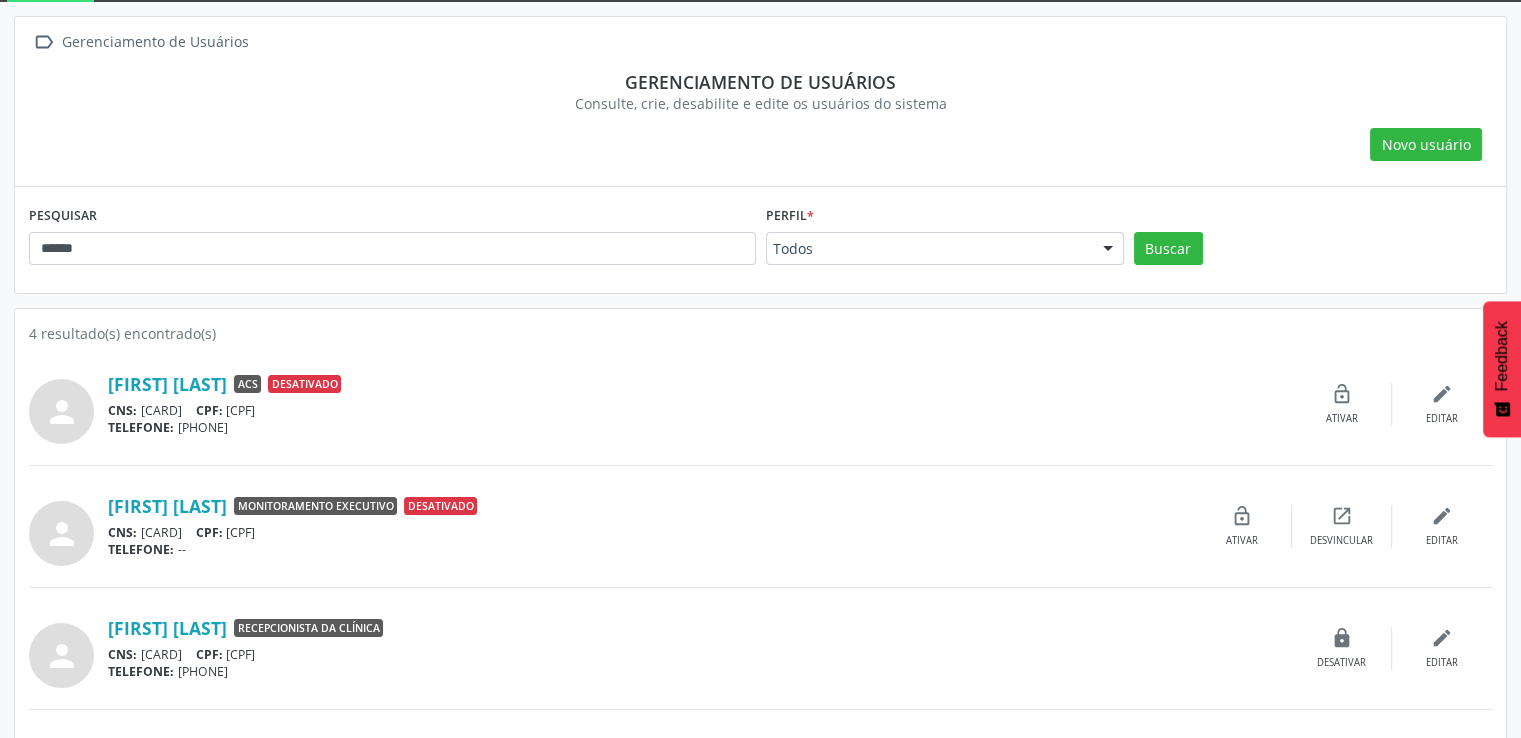 scroll, scrollTop: 0, scrollLeft: 0, axis: both 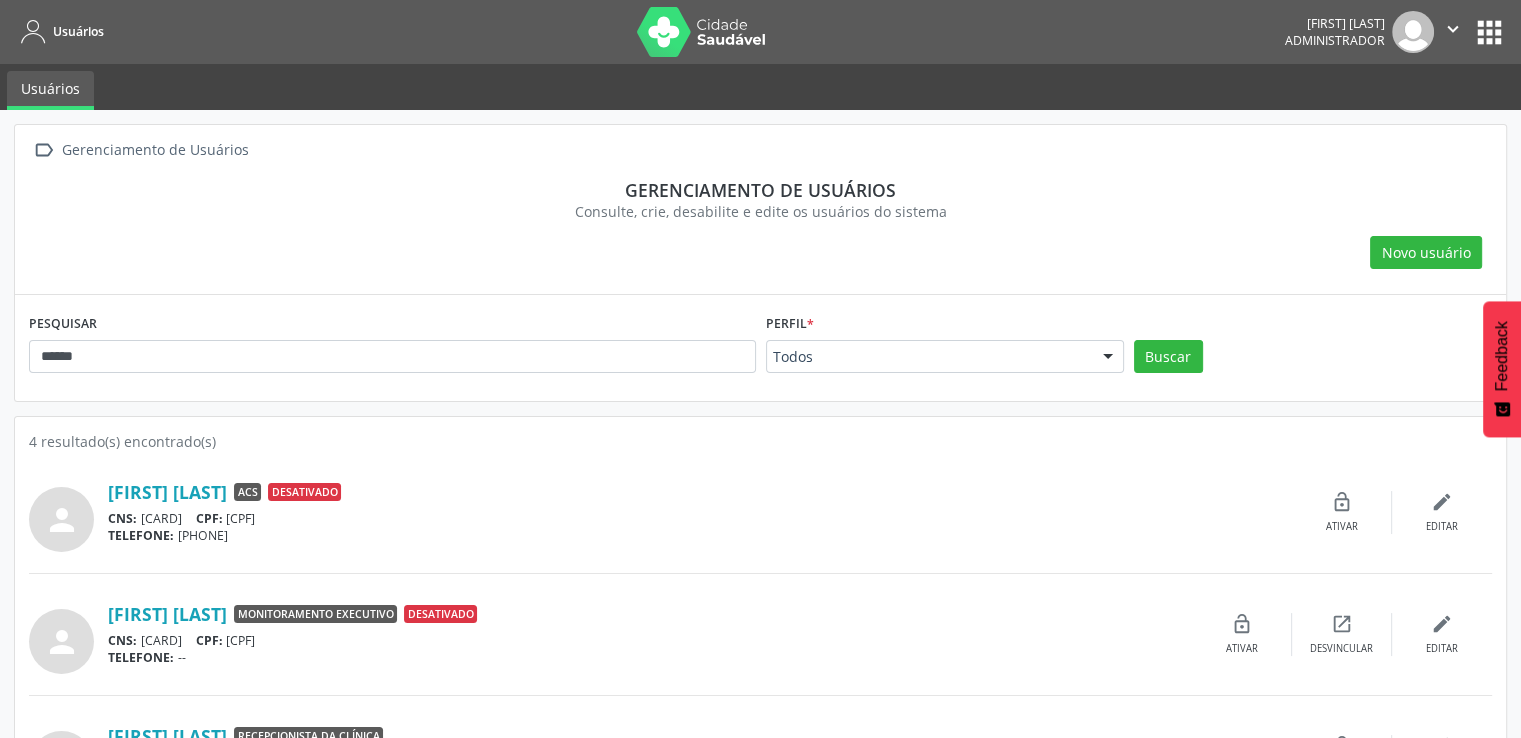 click on "apps" at bounding box center (1489, 32) 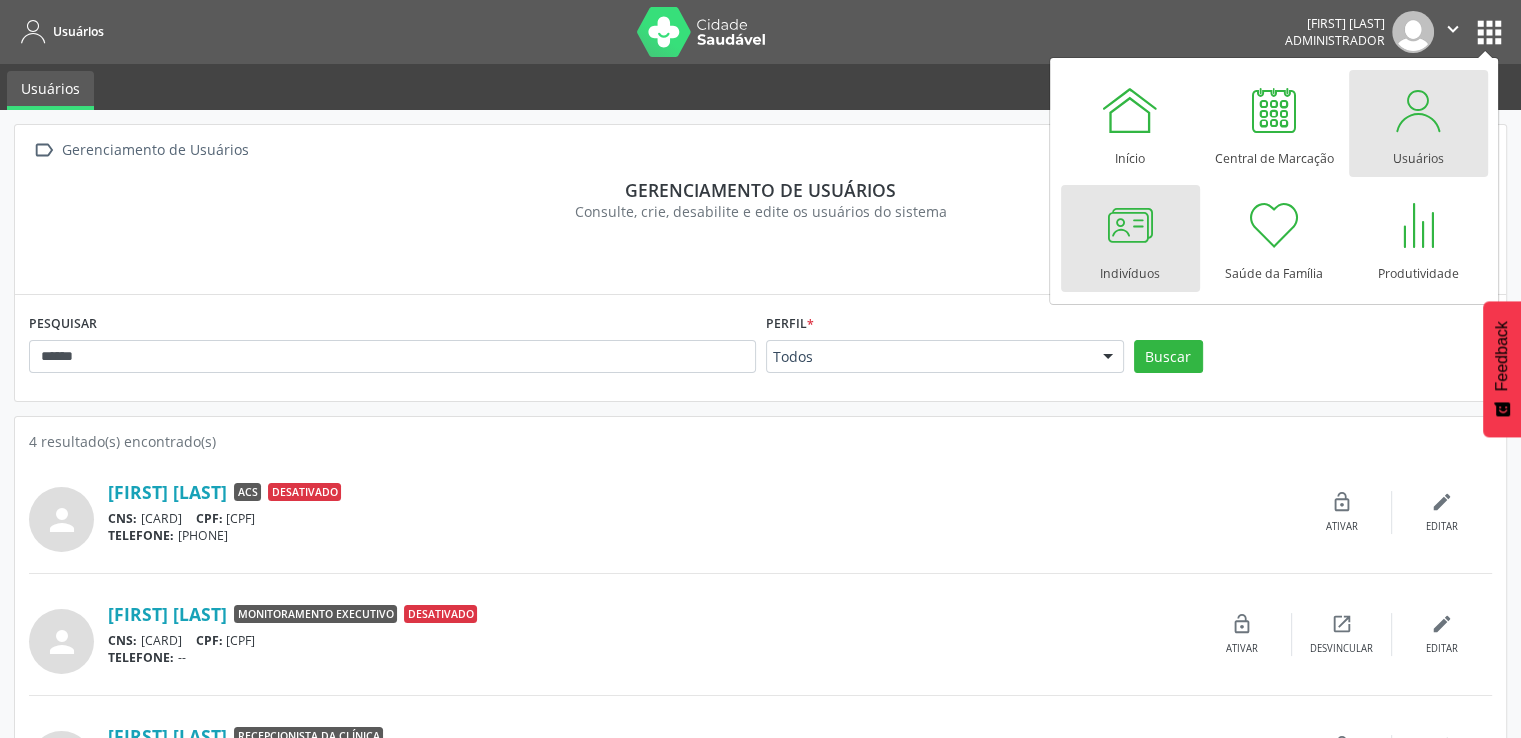 click at bounding box center [1130, 225] 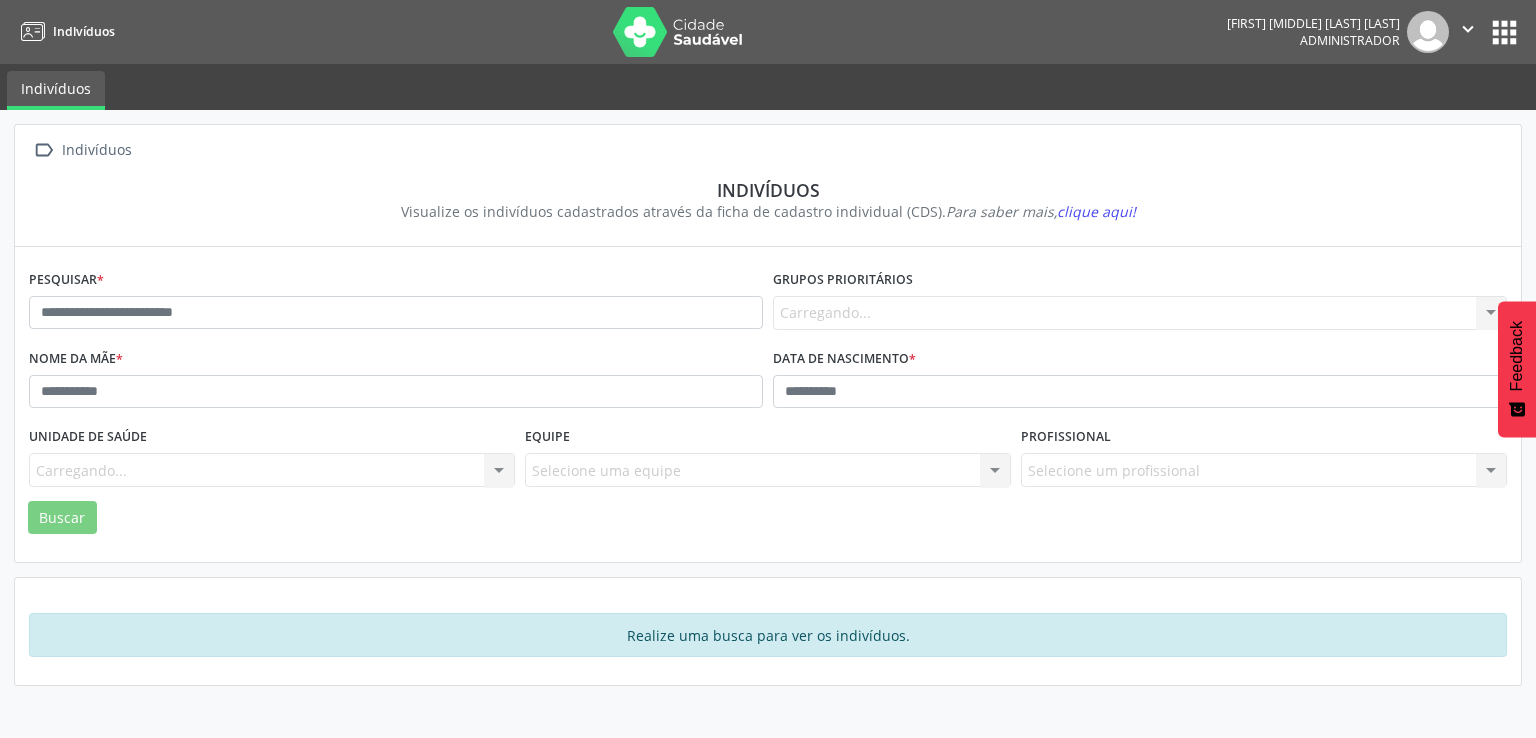 scroll, scrollTop: 0, scrollLeft: 0, axis: both 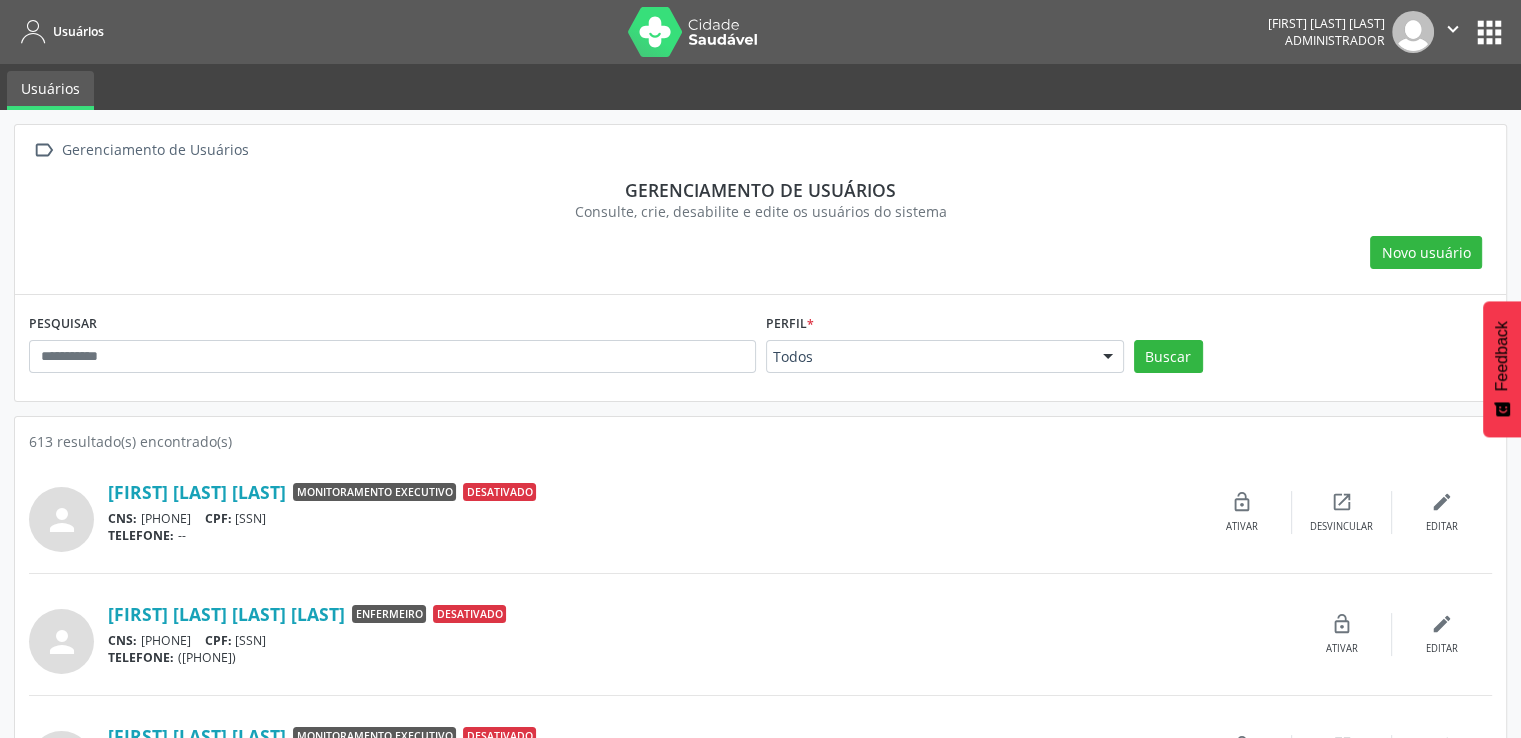 click on "apps" at bounding box center [1489, 32] 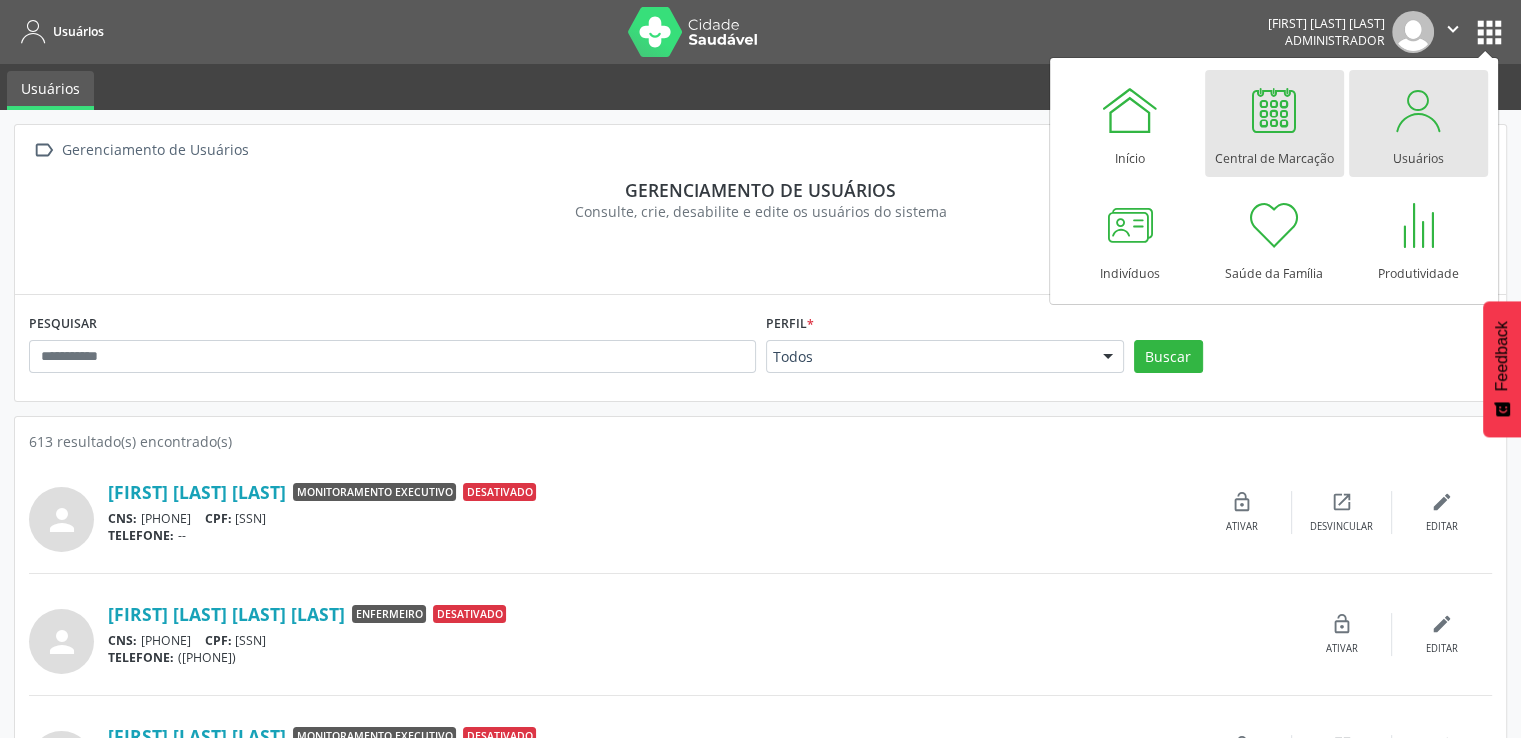 click at bounding box center (1274, 110) 